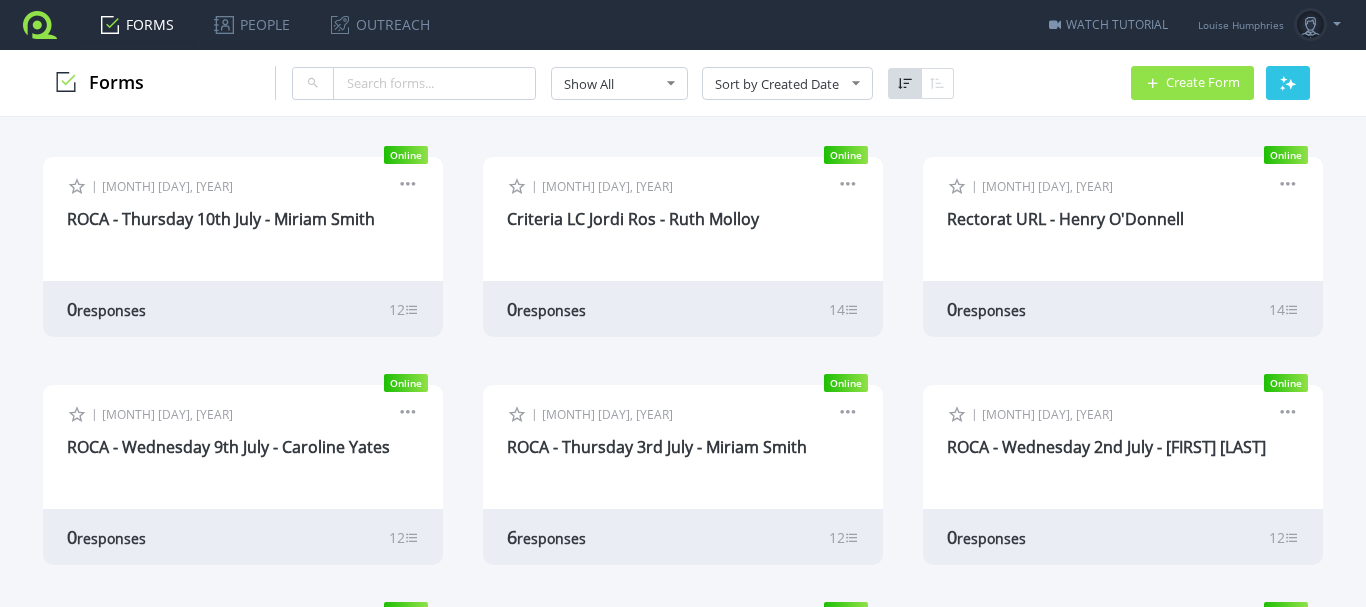scroll, scrollTop: 0, scrollLeft: 0, axis: both 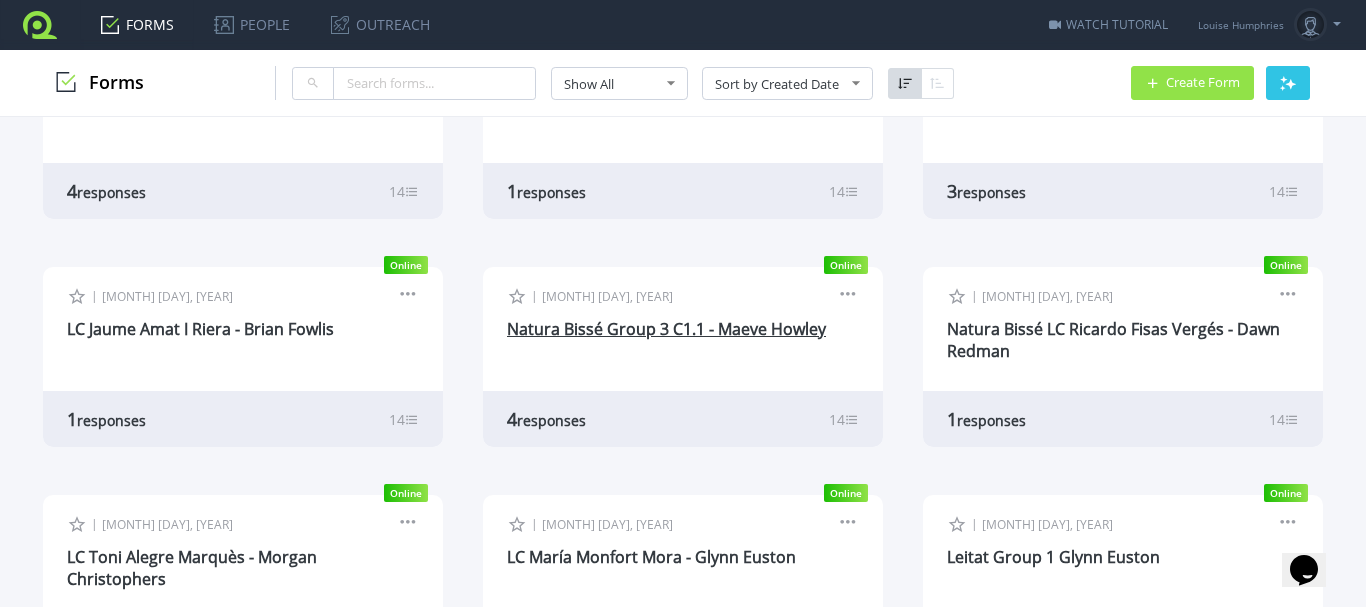 click on "Natura Bissé Group 3 C1.1 - Maeve Howley" at bounding box center [666, 329] 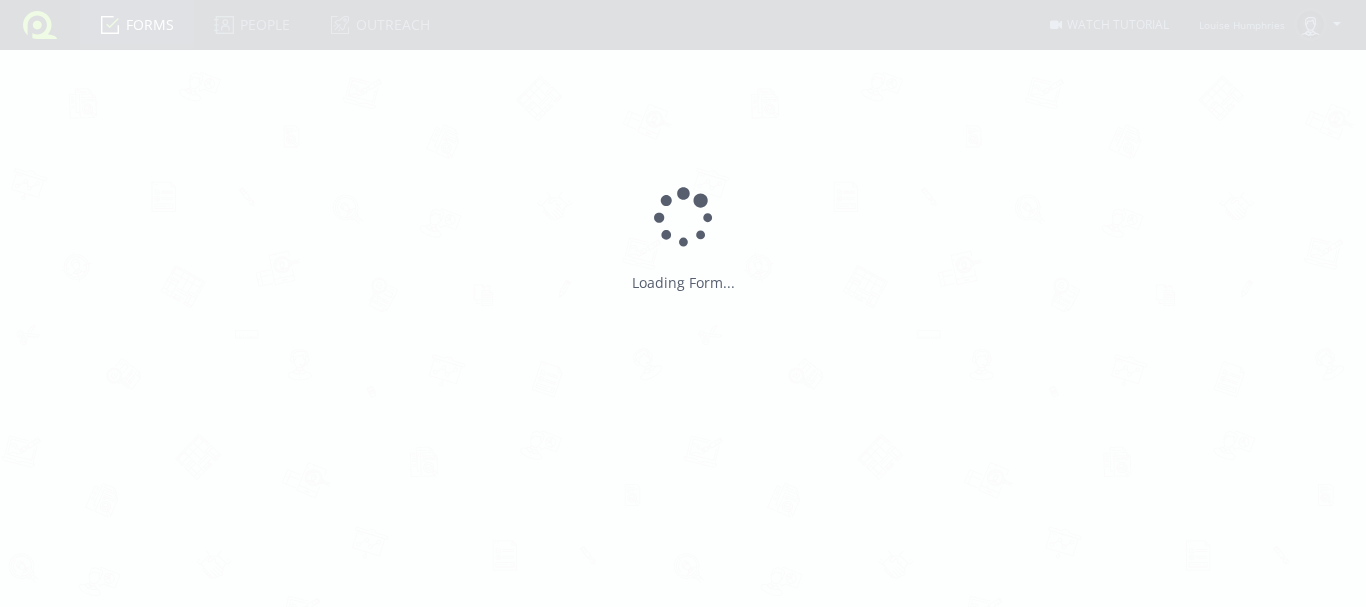 scroll, scrollTop: 0, scrollLeft: 0, axis: both 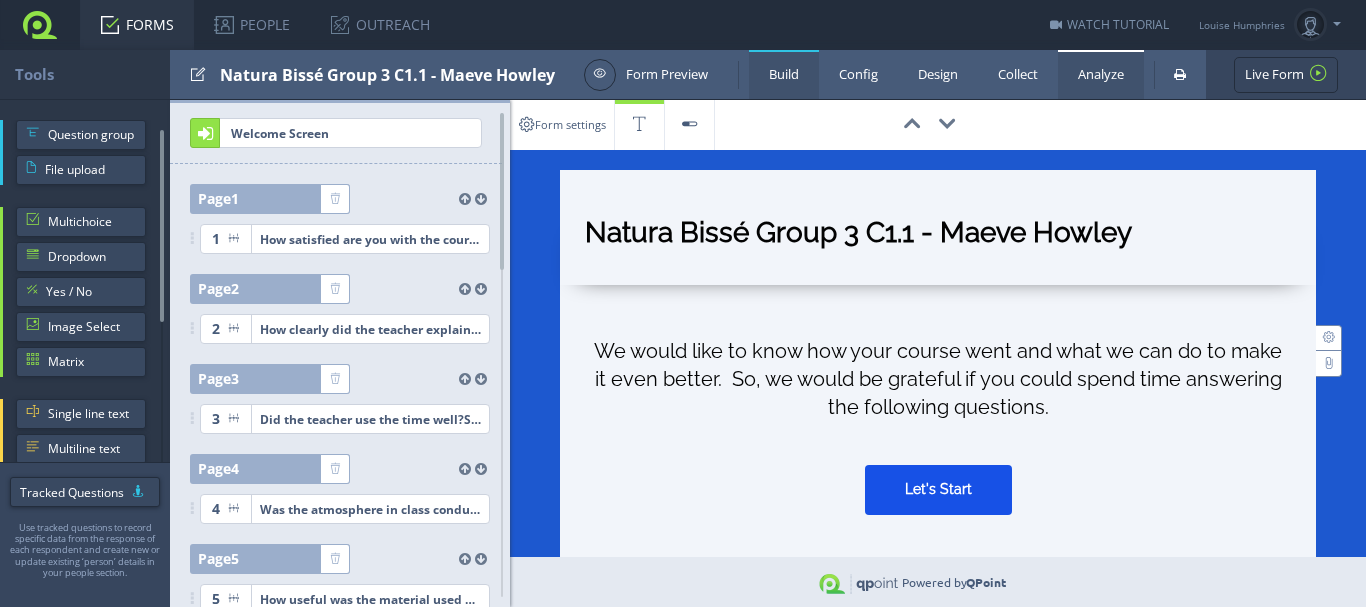 click on "Analyze" at bounding box center (1101, 74) 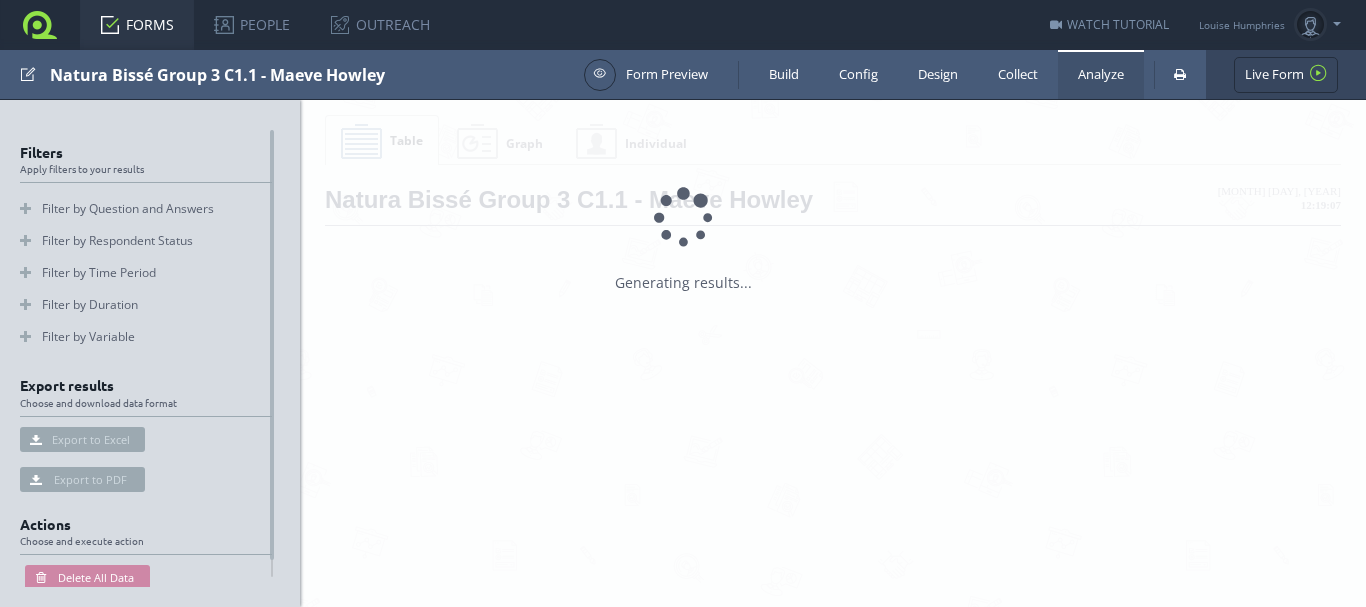 scroll, scrollTop: 0, scrollLeft: 0, axis: both 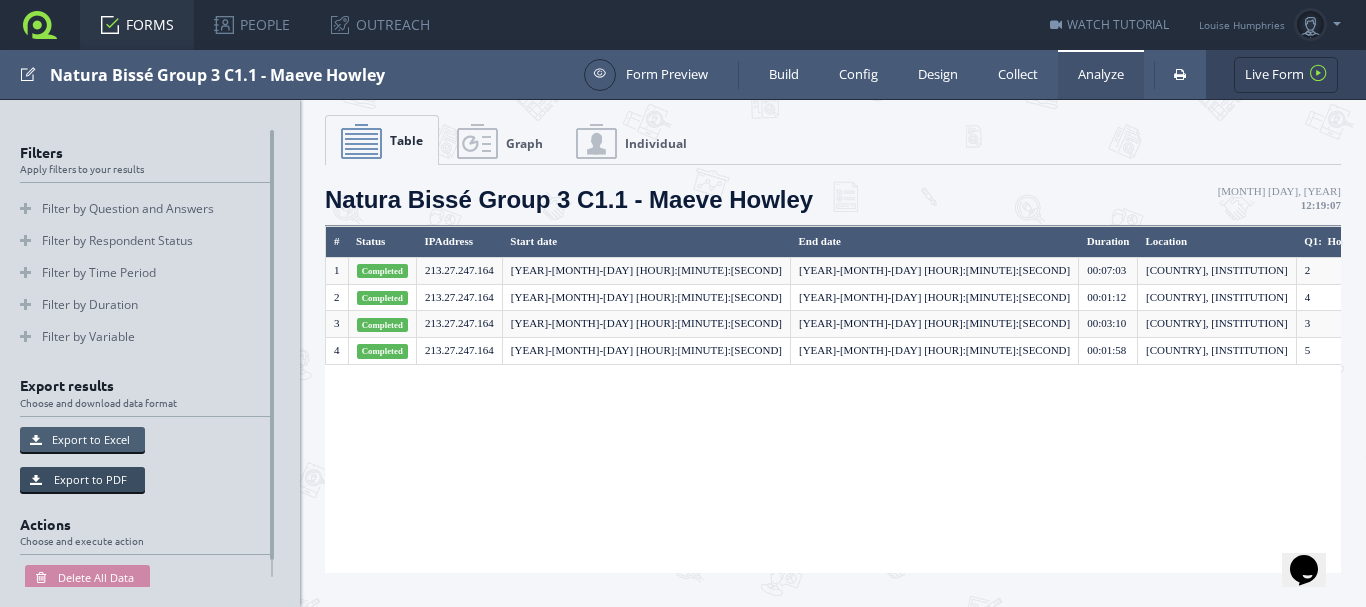 click on "Export to Excel" at bounding box center (82, 439) 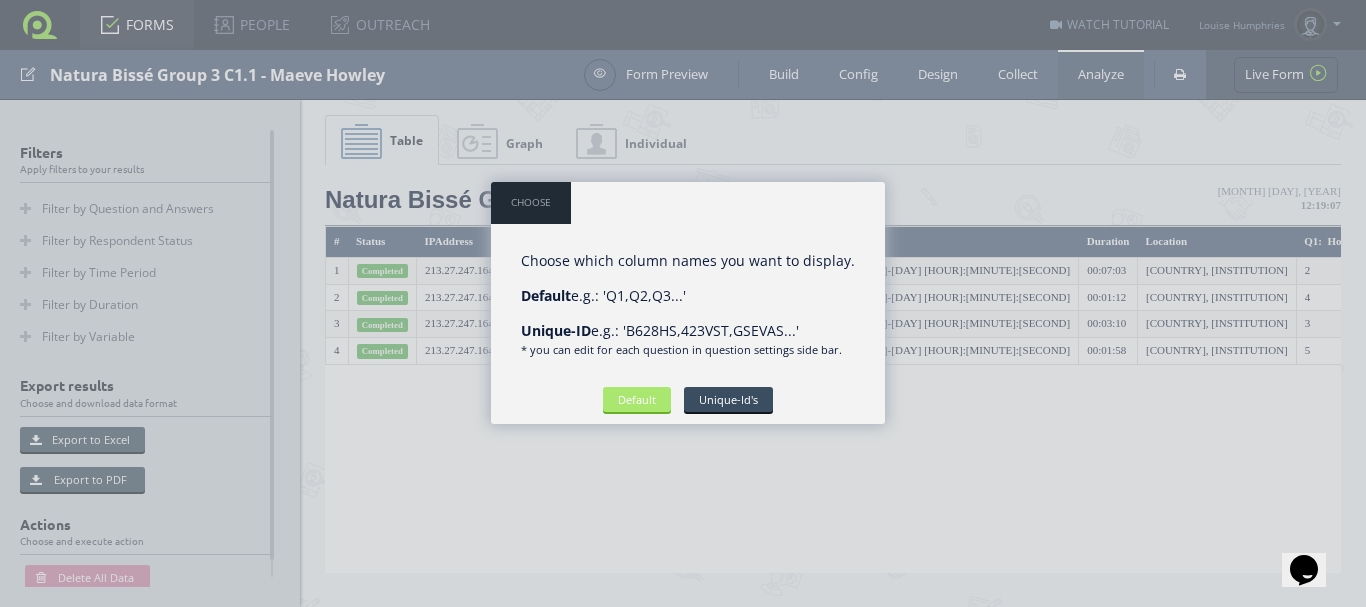 click on "Default" at bounding box center (637, 399) 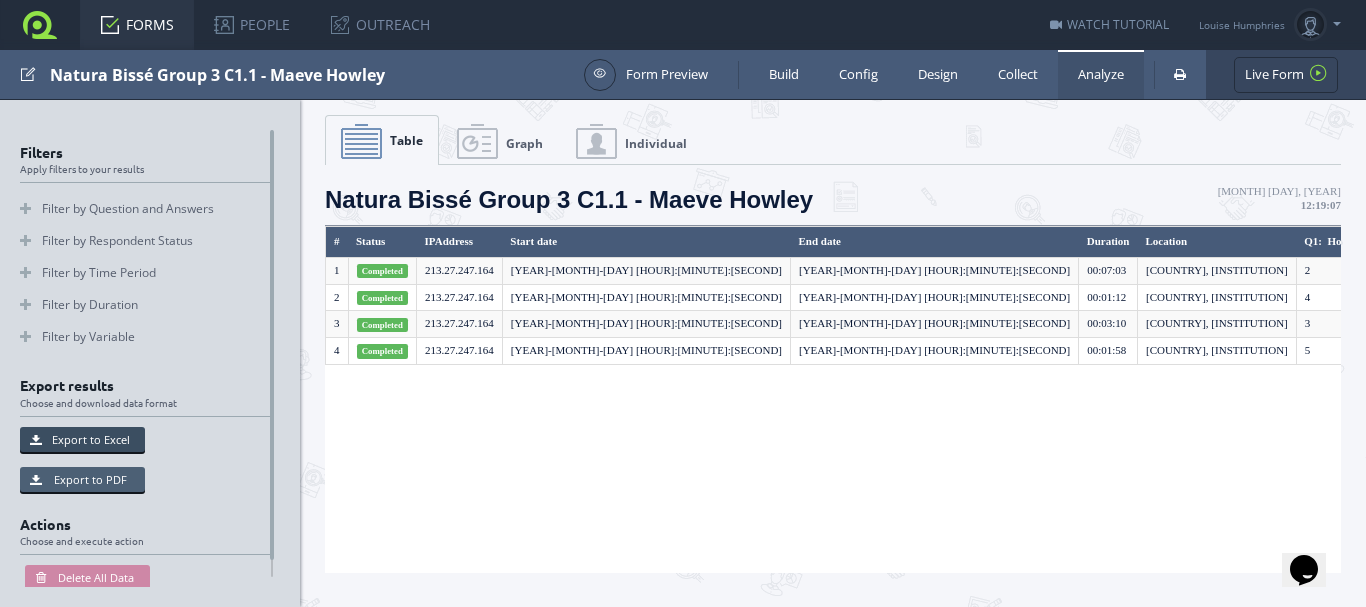 click on "Export to PDF" at bounding box center (82, 479) 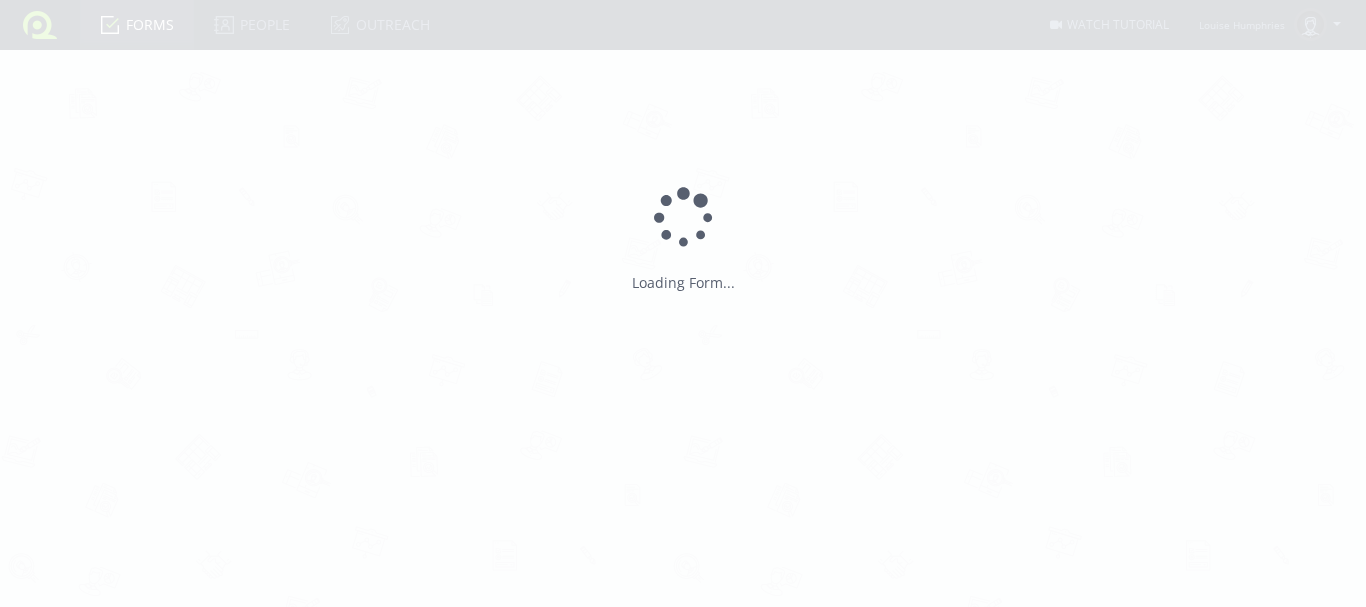 scroll, scrollTop: 0, scrollLeft: 0, axis: both 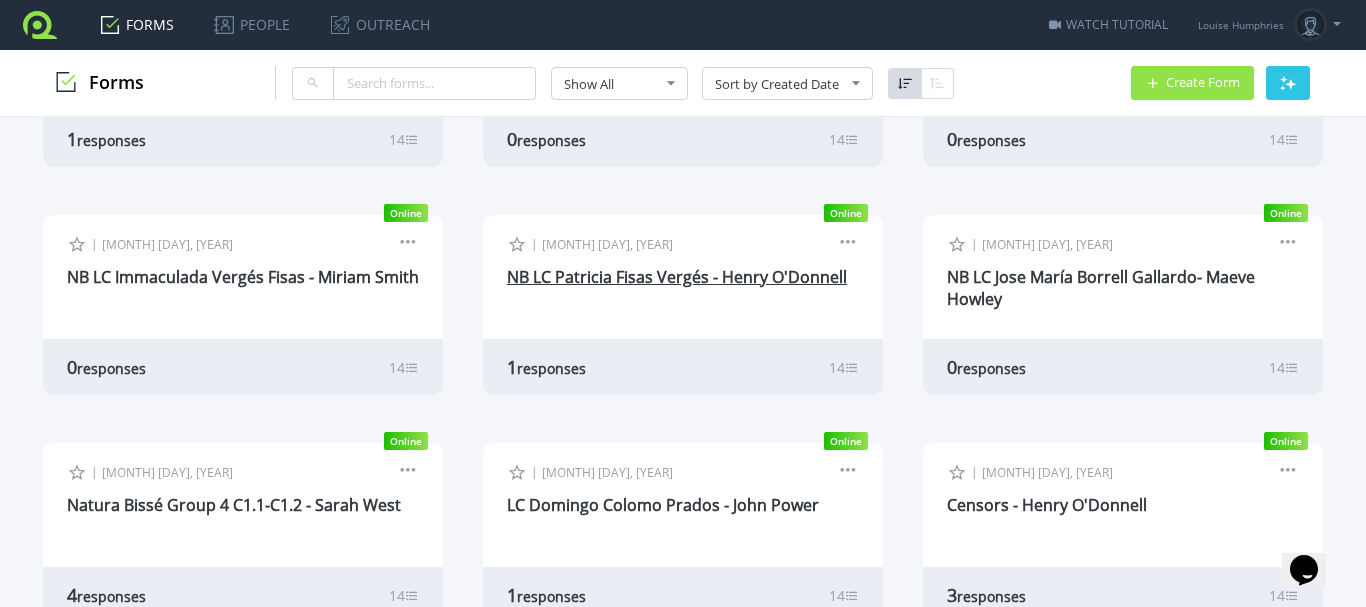 click on "NB LC Patricia Fisas Vergés - Henry O'Donnell" at bounding box center [677, 277] 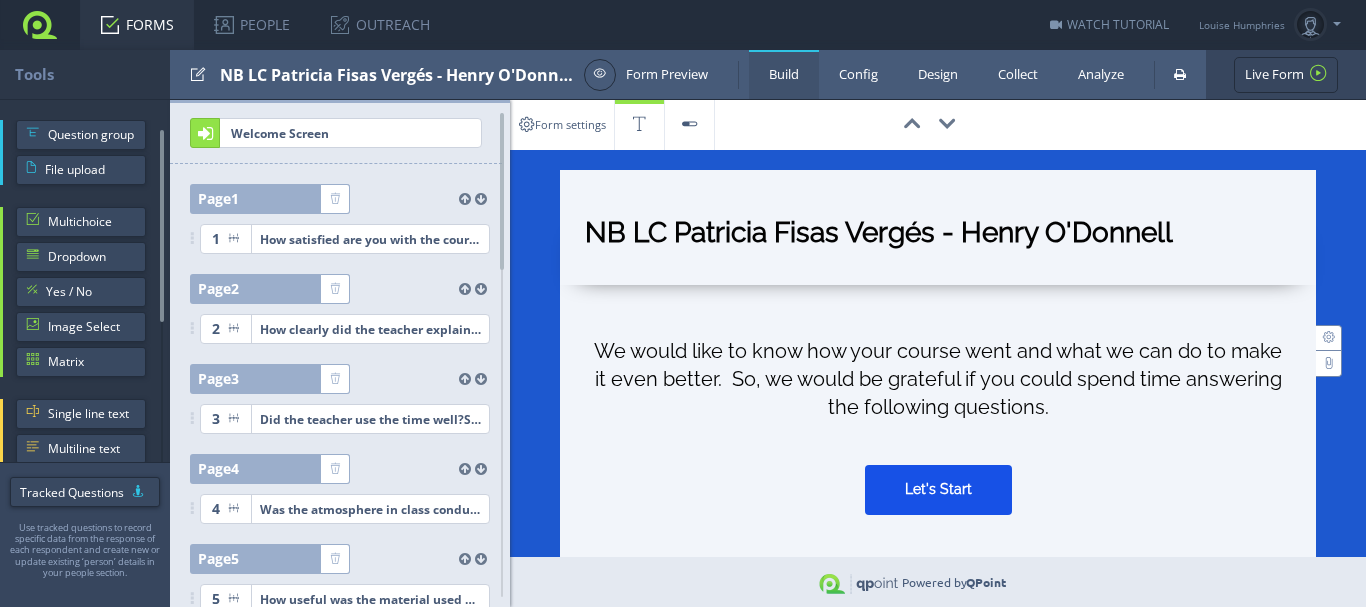 scroll, scrollTop: 0, scrollLeft: 0, axis: both 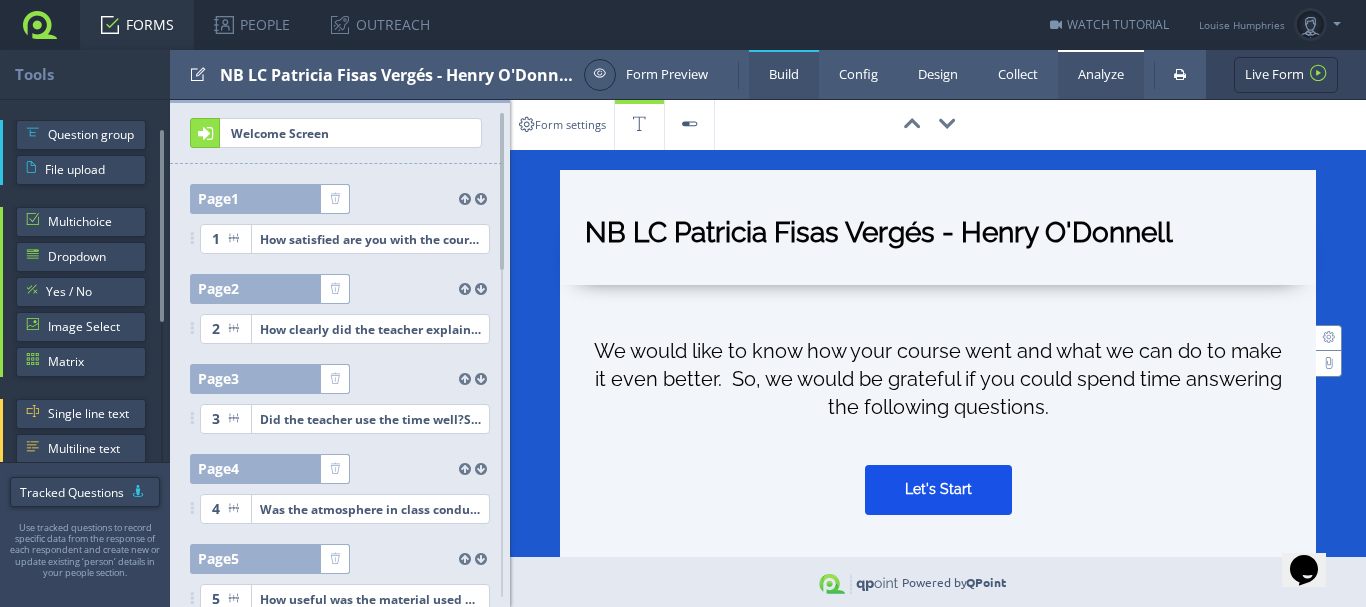 click on "Analyze" at bounding box center (1101, 74) 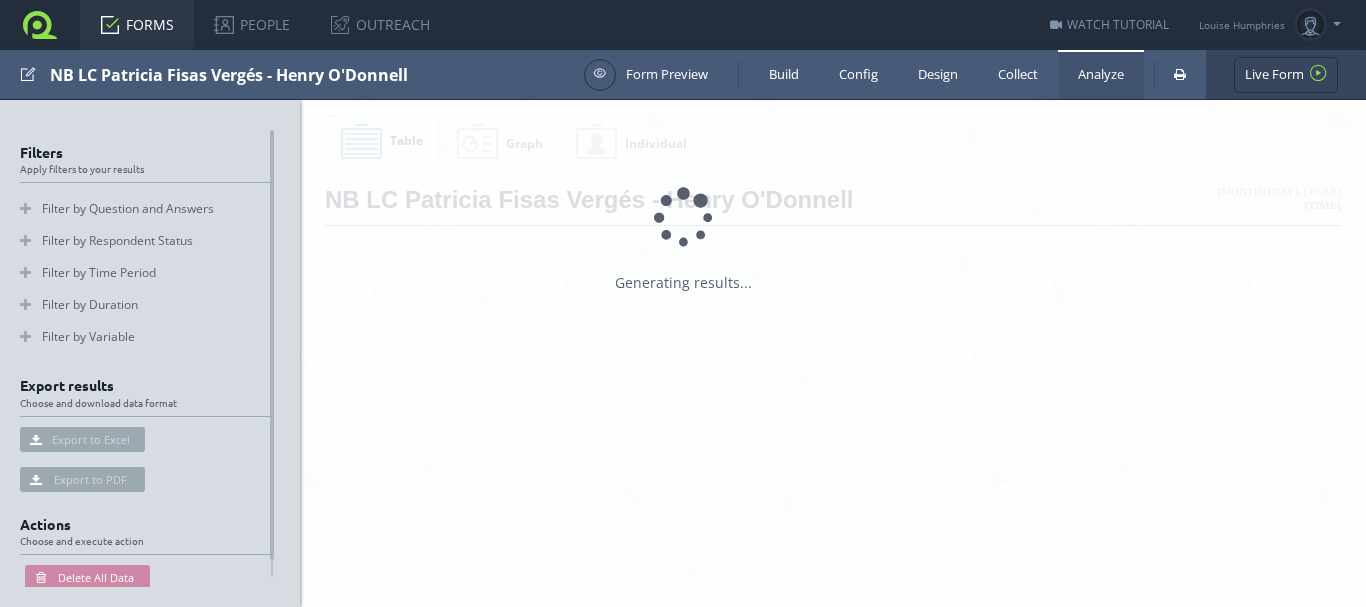 scroll, scrollTop: 0, scrollLeft: 0, axis: both 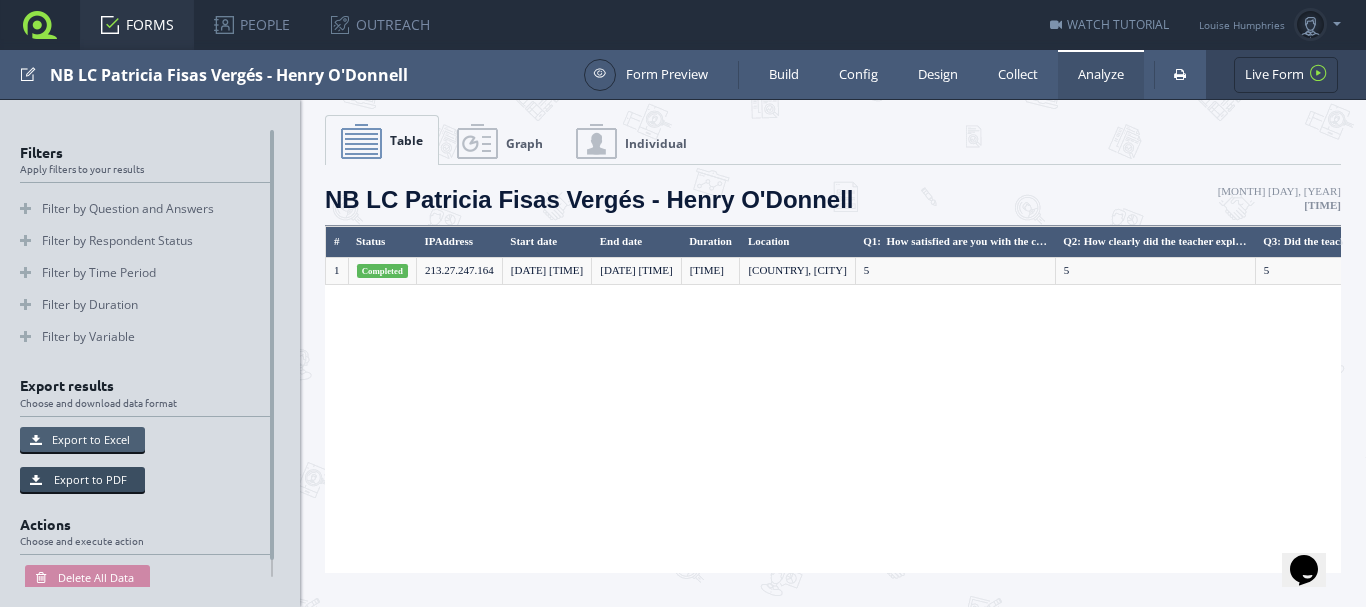 click on "Export to Excel" at bounding box center (82, 439) 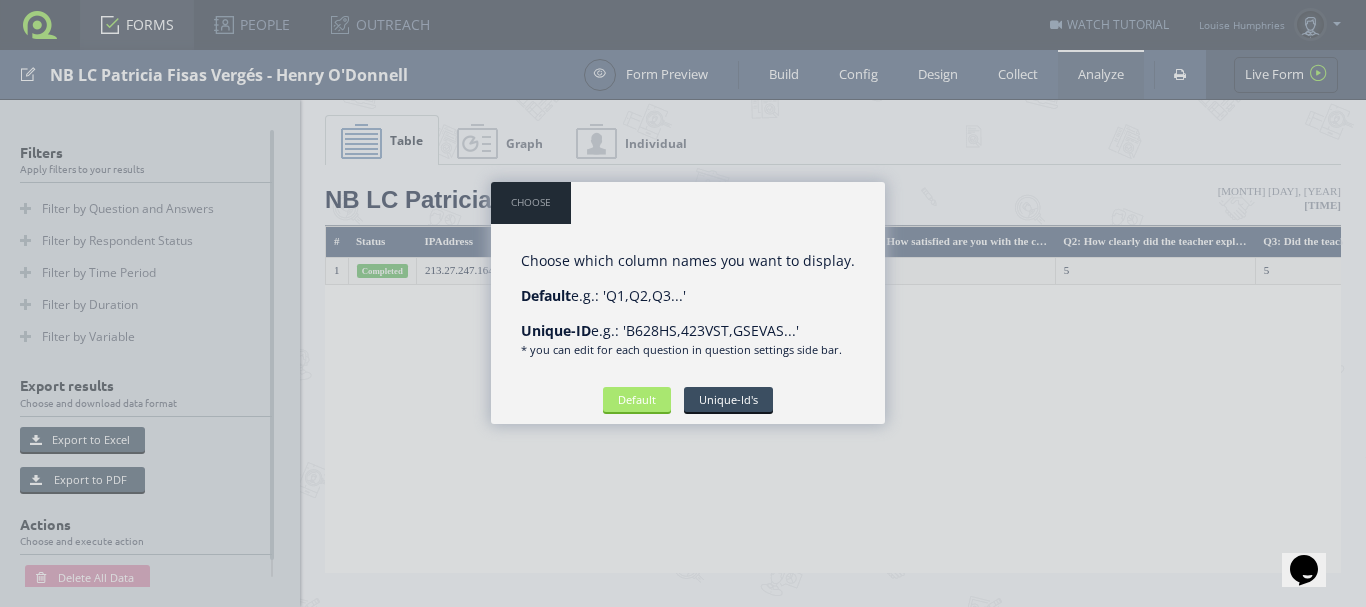 click on "Default" at bounding box center (637, 399) 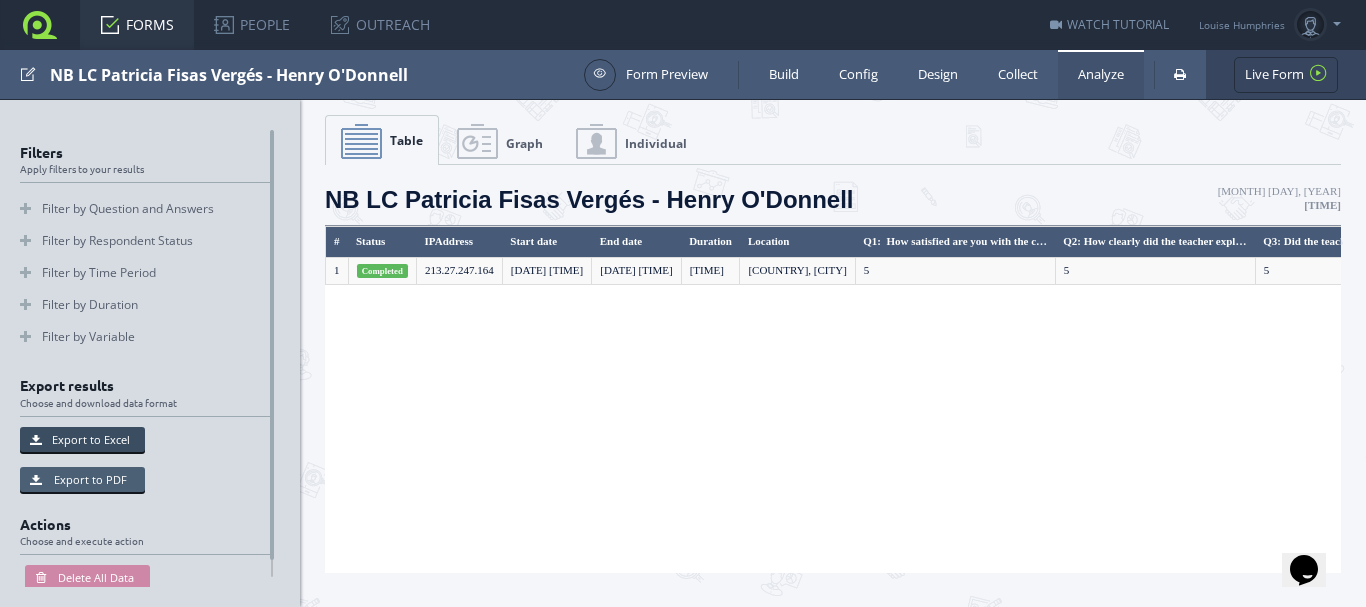 click on "Export to PDF" at bounding box center (82, 479) 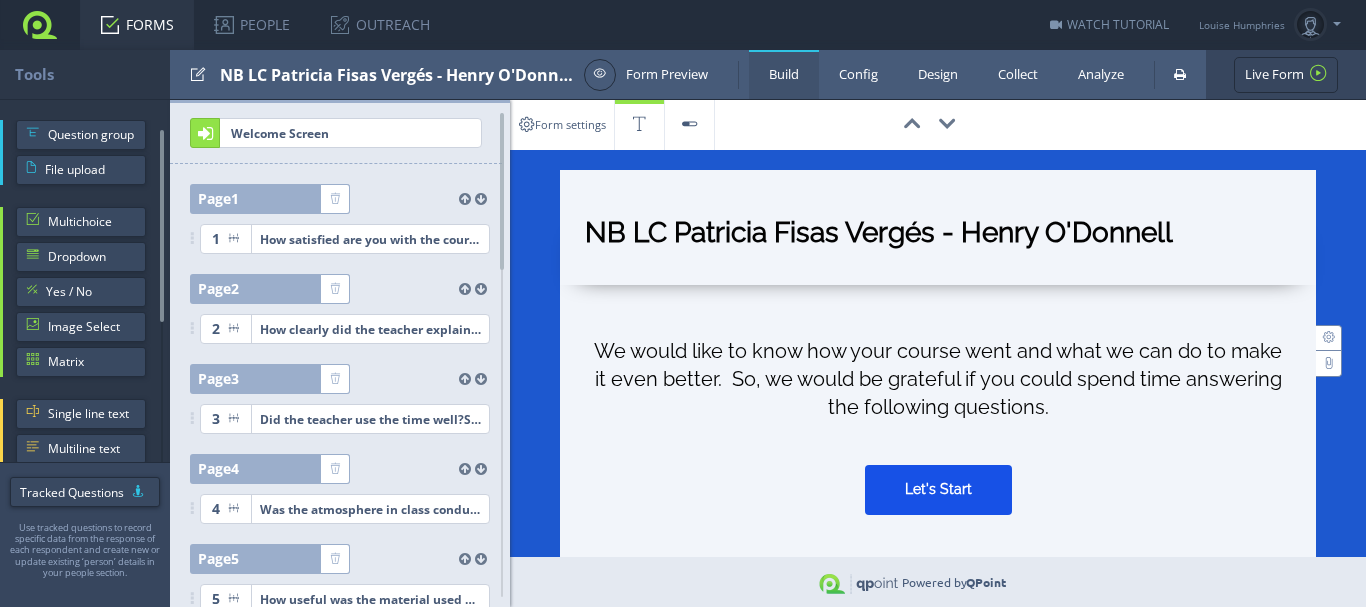 scroll, scrollTop: 0, scrollLeft: 0, axis: both 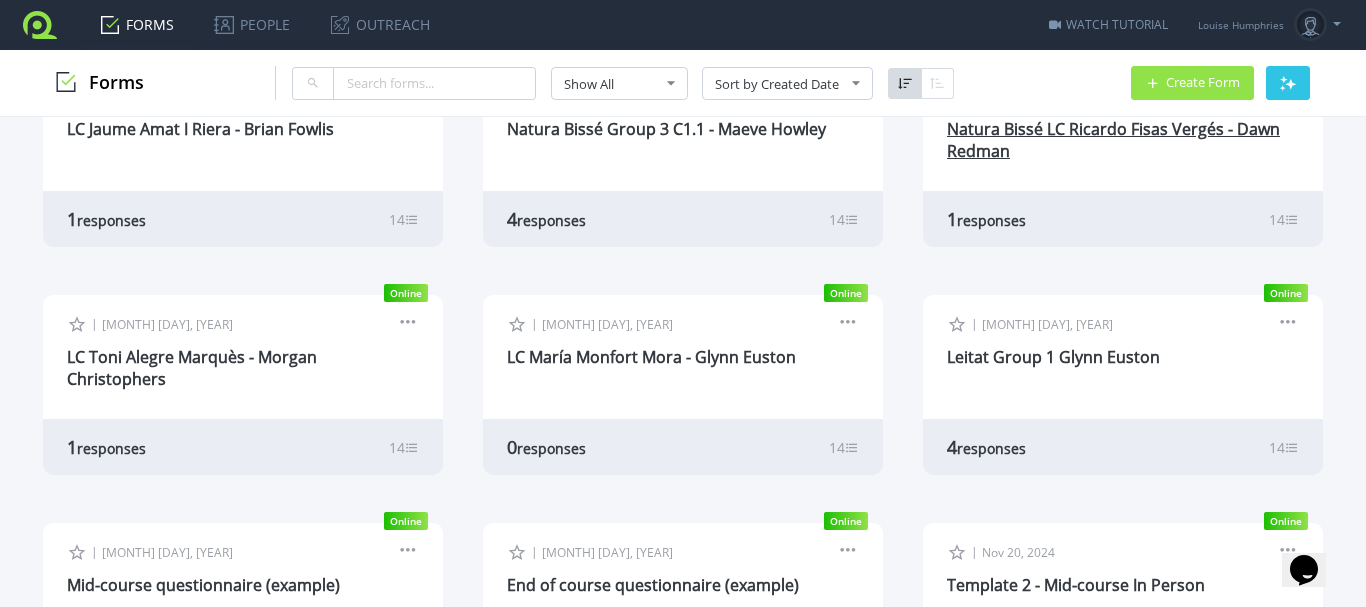 click on "Natura Bissé LC Ricardo Fisas Vergés - Dawn Redman" at bounding box center (1113, 140) 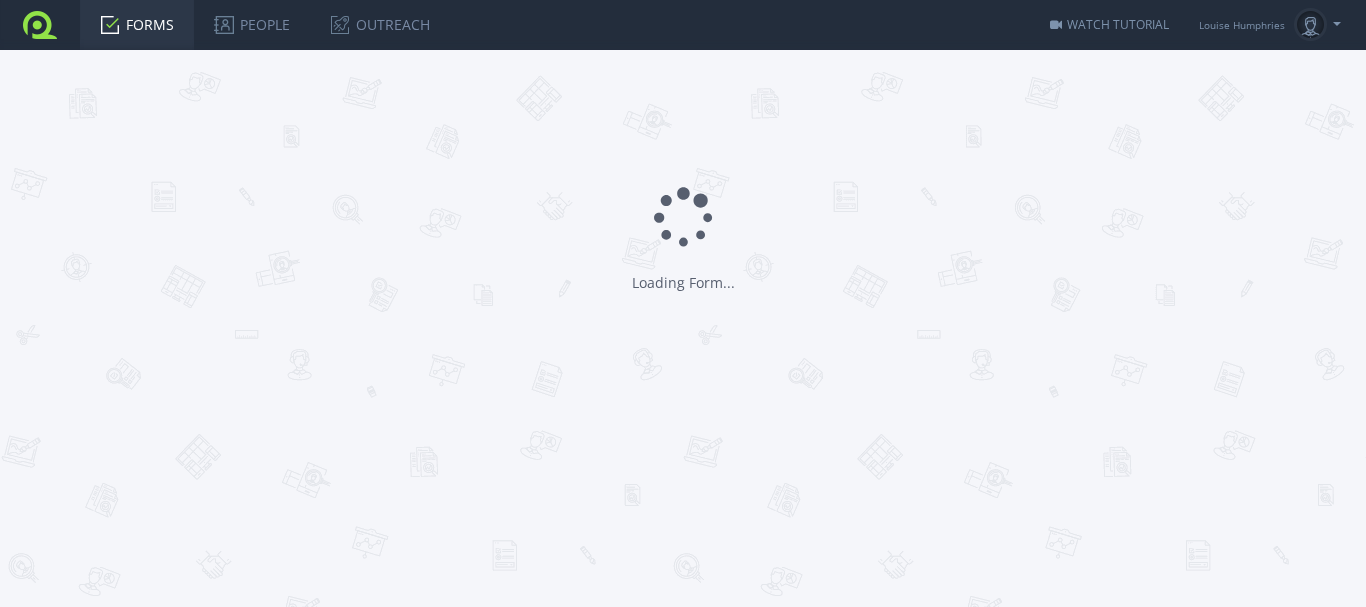 scroll, scrollTop: 0, scrollLeft: 0, axis: both 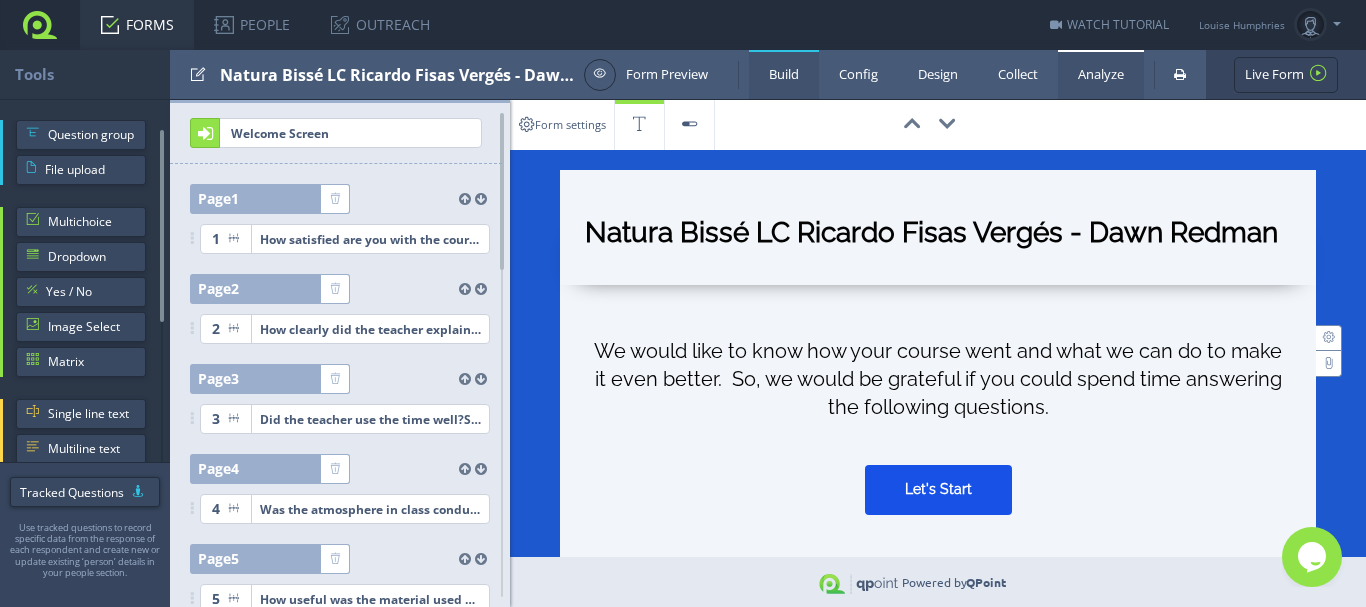 click on "Analyze" at bounding box center [1101, 74] 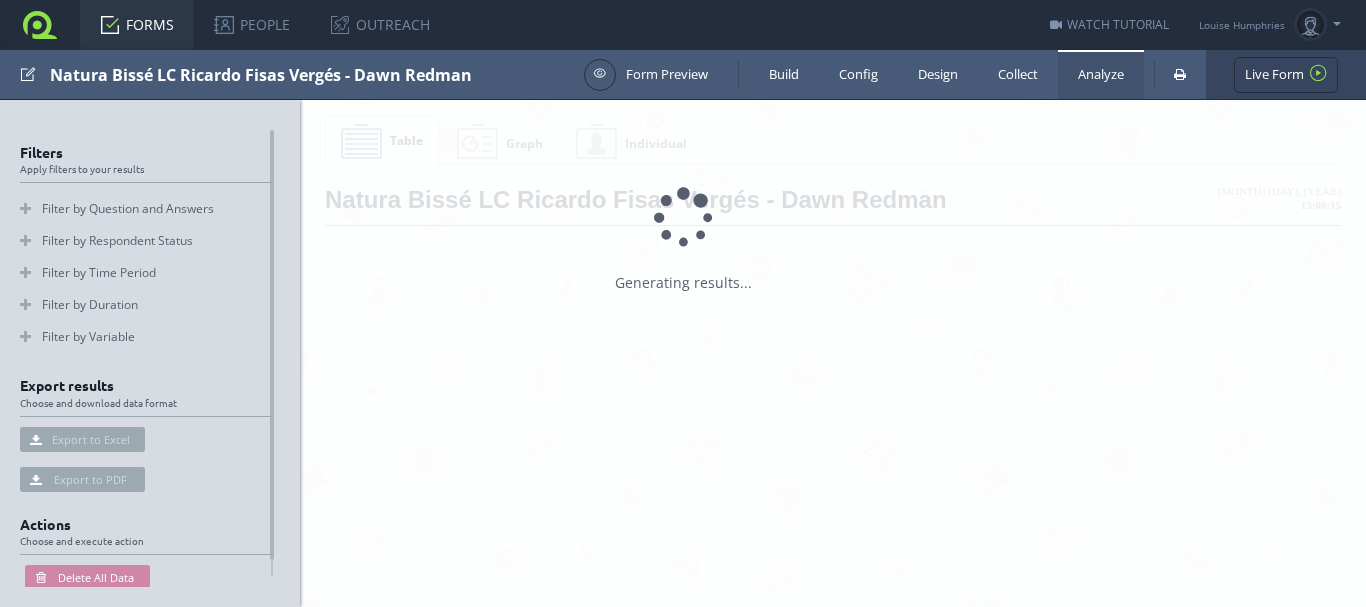 scroll, scrollTop: 0, scrollLeft: 0, axis: both 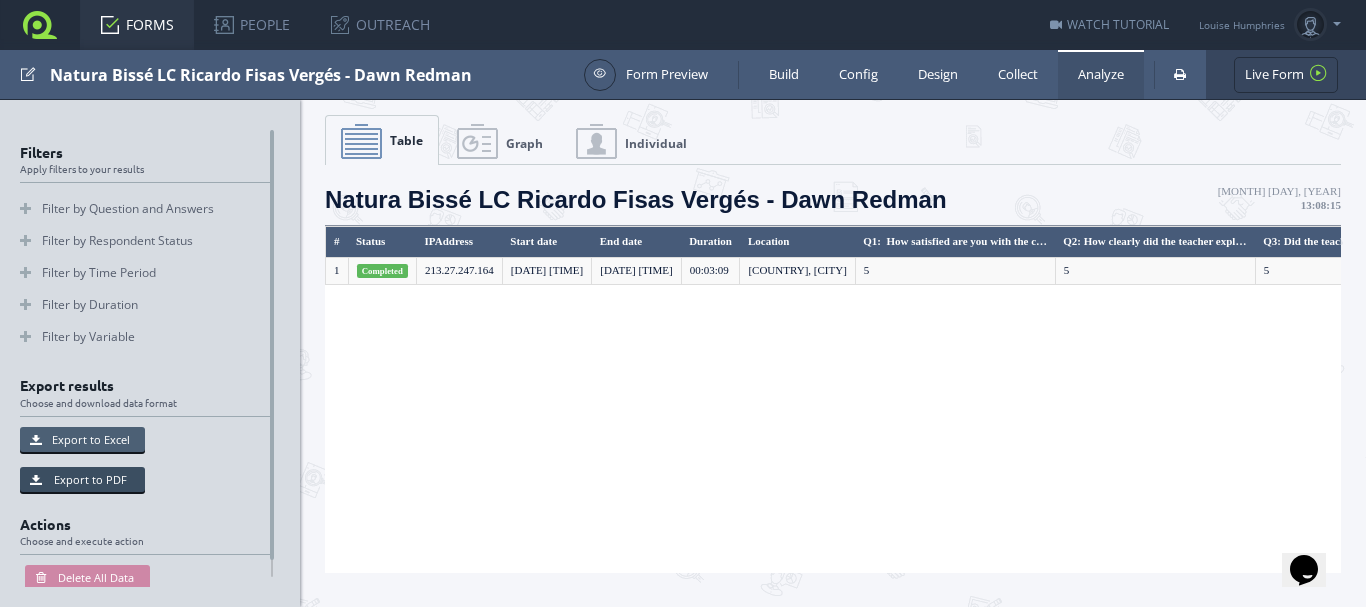 click on "Export to Excel" at bounding box center [82, 439] 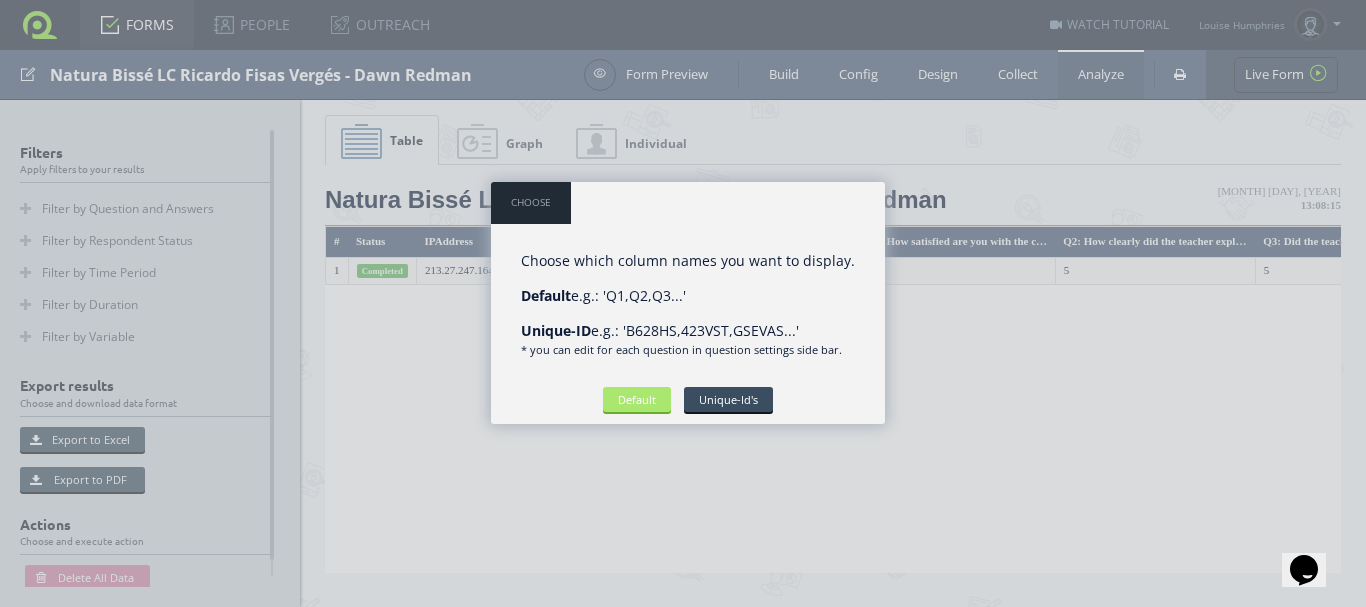 click on "Default" at bounding box center [637, 399] 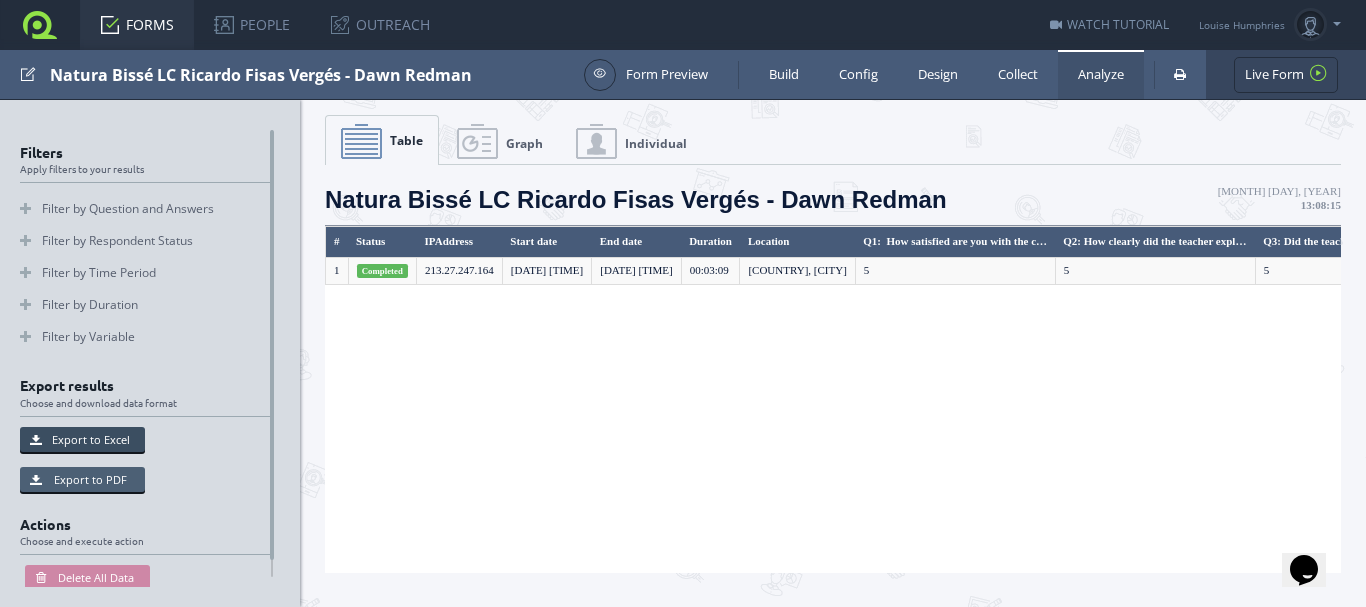 click on "Export to PDF" at bounding box center [82, 479] 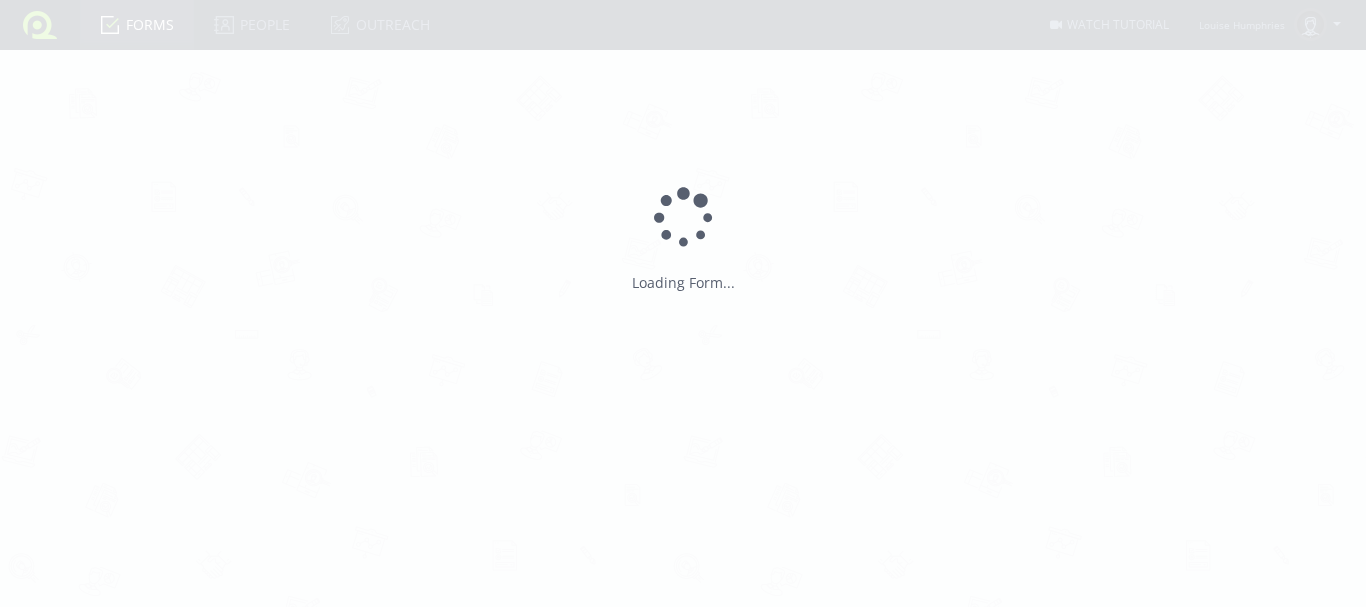 scroll, scrollTop: 0, scrollLeft: 0, axis: both 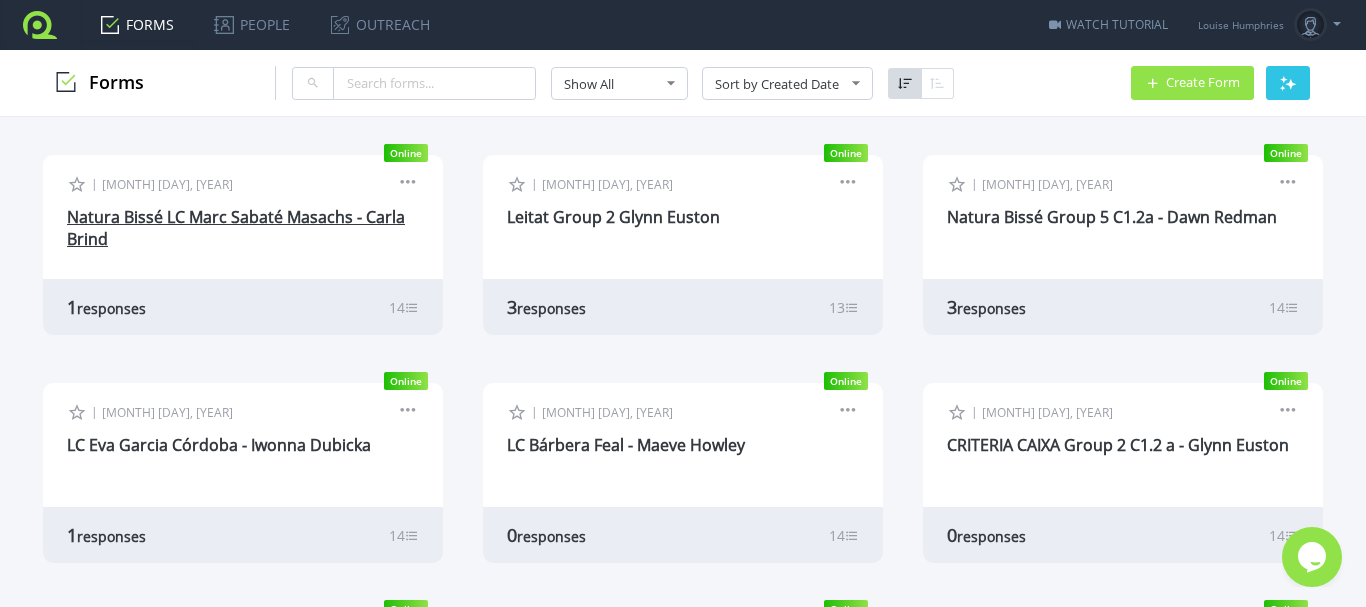 click on "Natura Bissé LC Marc Sabaté Masachs - Carla Brind" at bounding box center [236, 228] 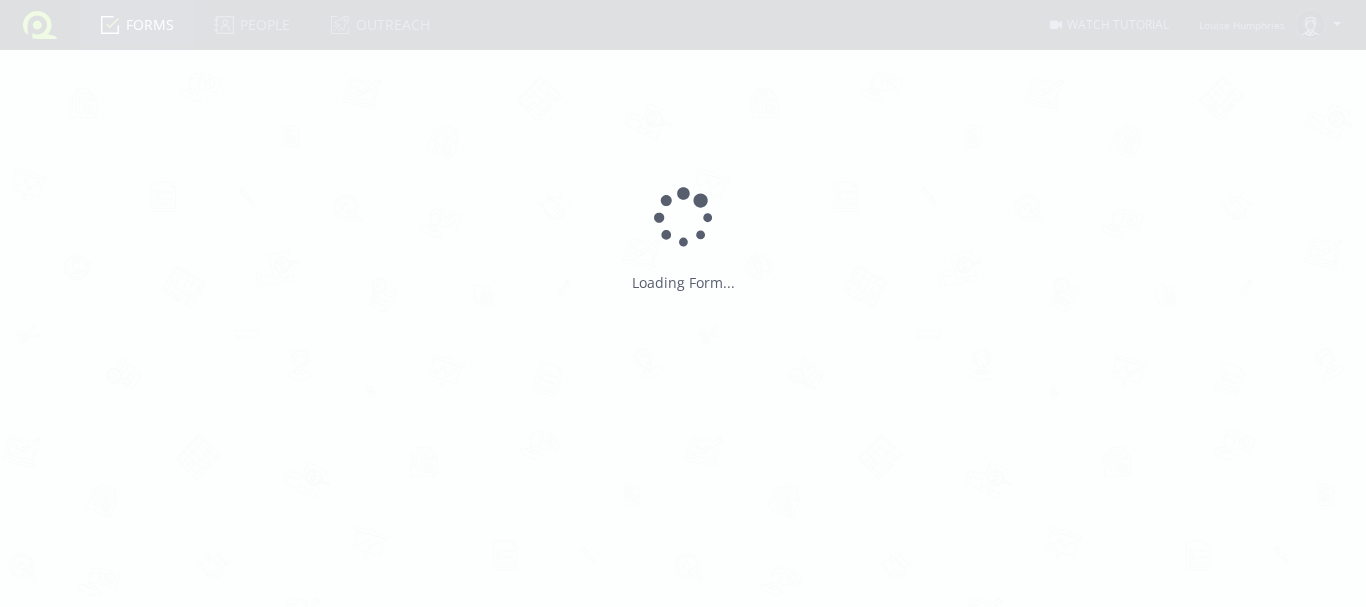 scroll, scrollTop: 0, scrollLeft: 0, axis: both 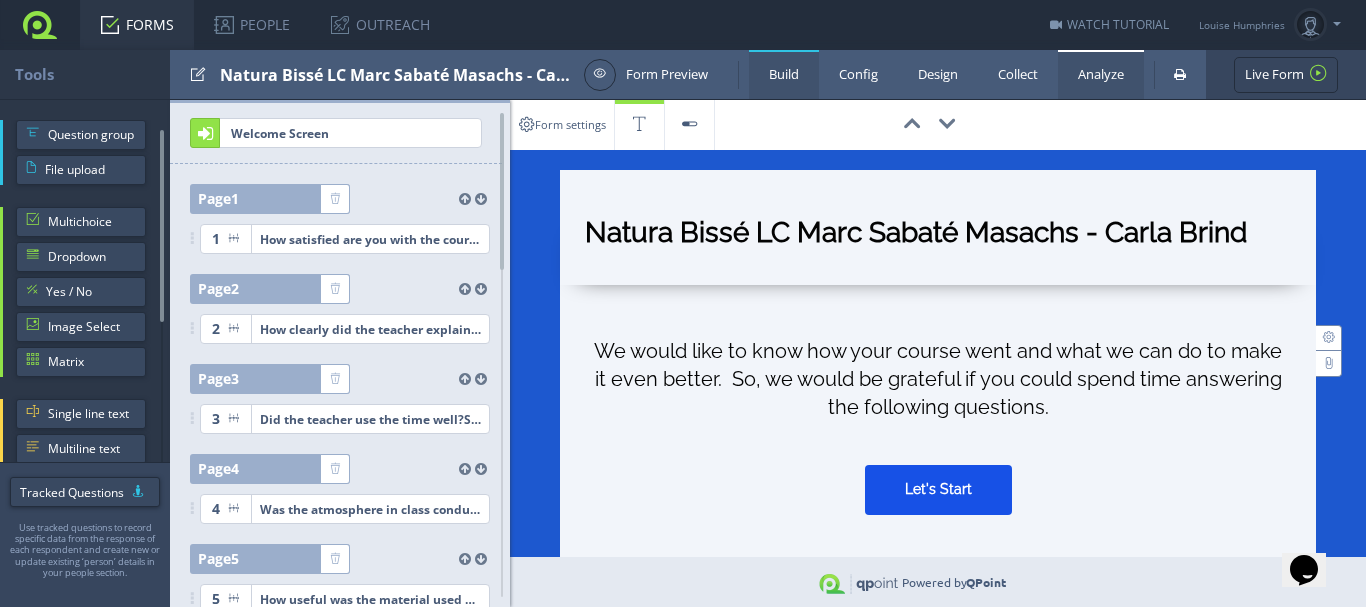 click on "Analyze" at bounding box center [1101, 74] 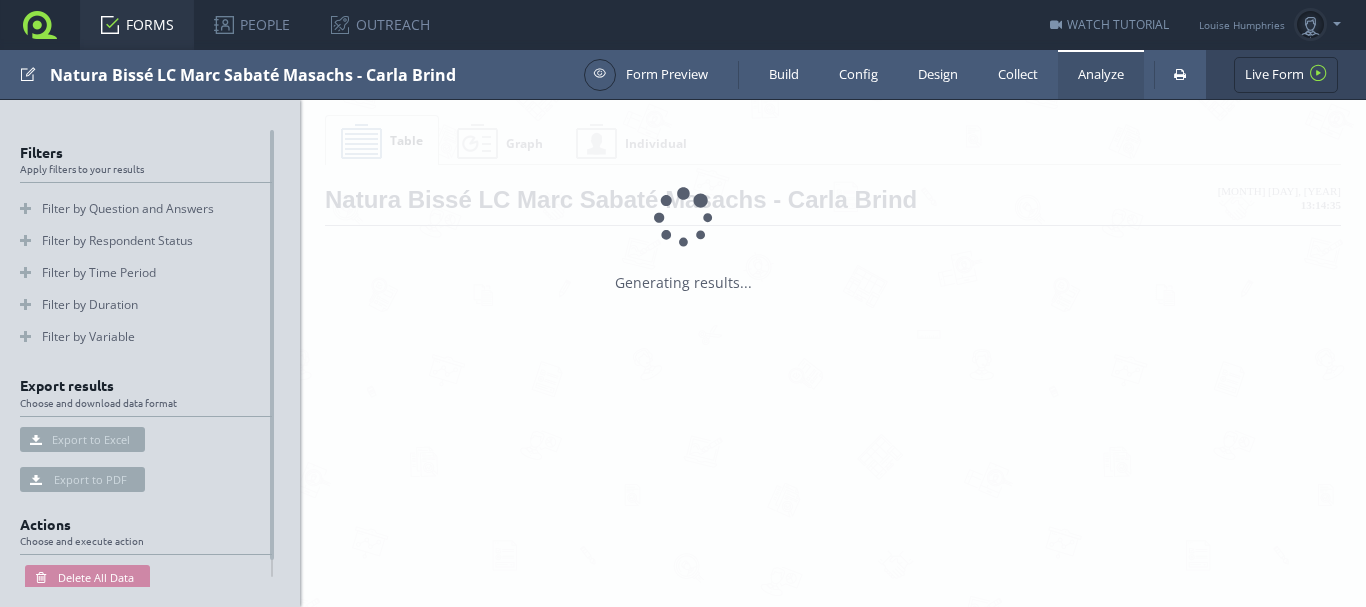 scroll, scrollTop: 0, scrollLeft: 0, axis: both 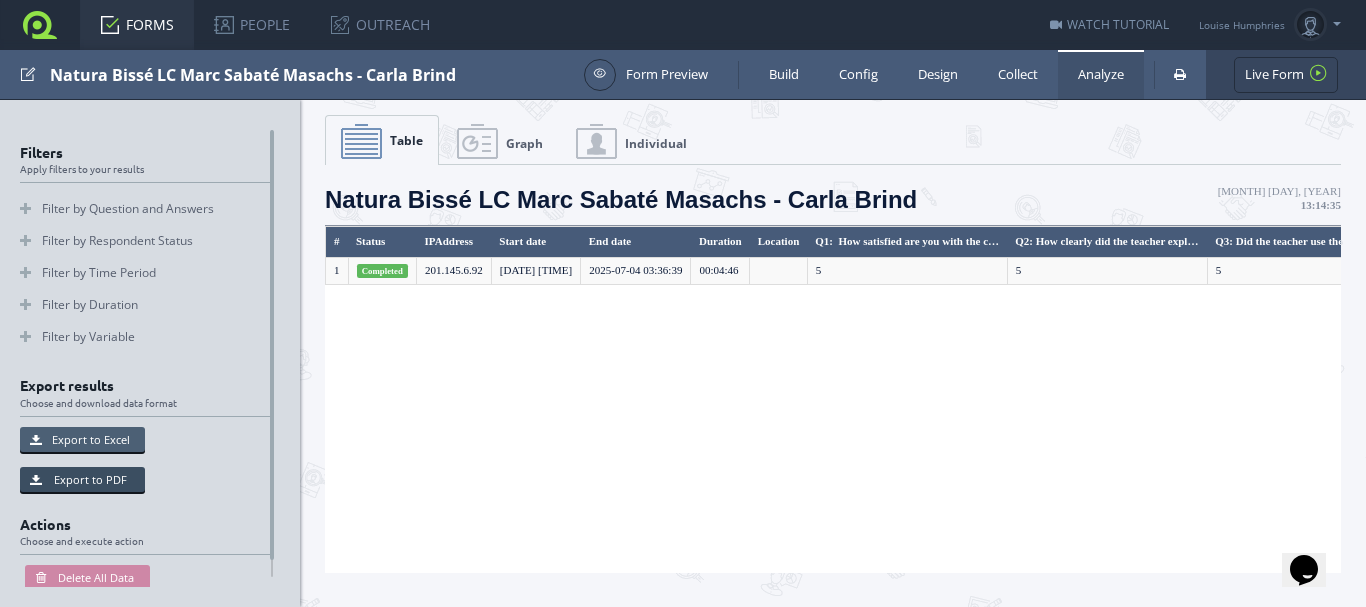 click on "Export to Excel" at bounding box center [82, 439] 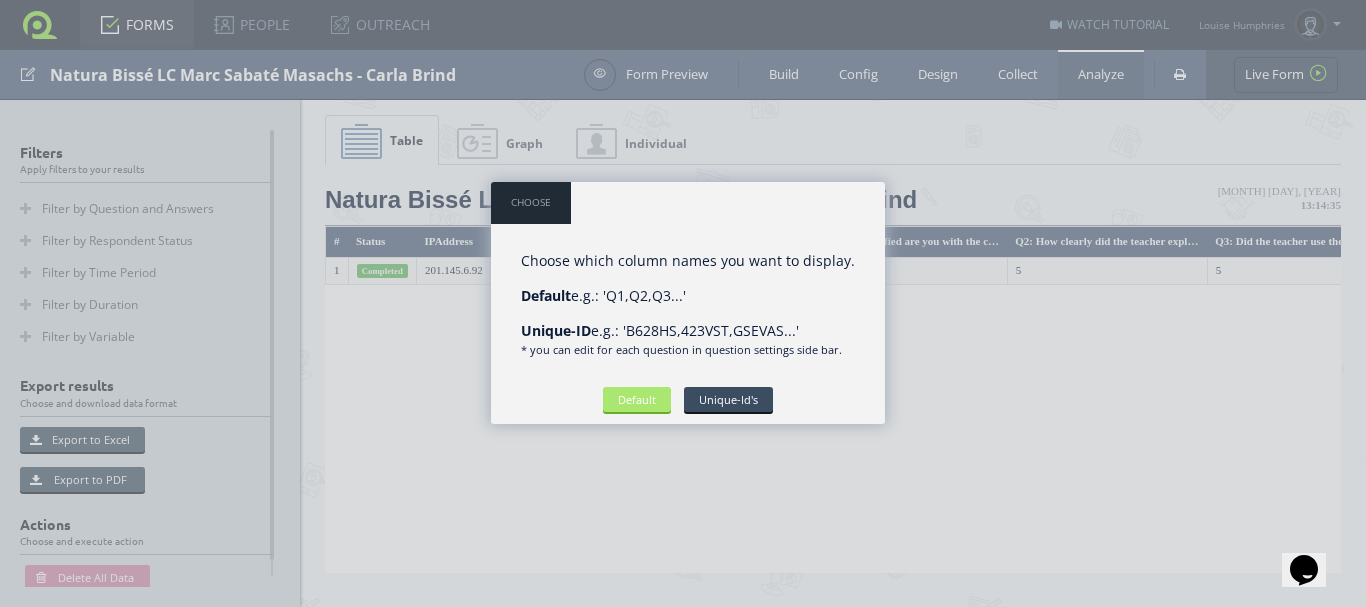 click on "Default" at bounding box center [637, 399] 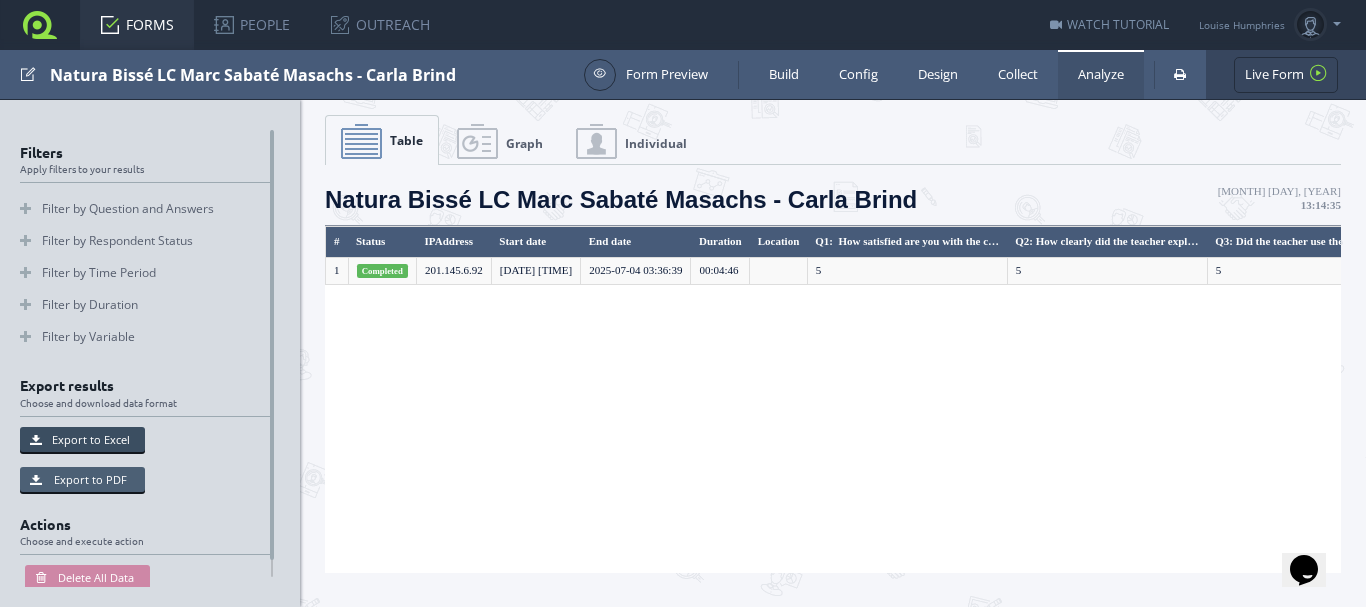 click on "Export to PDF" at bounding box center [82, 479] 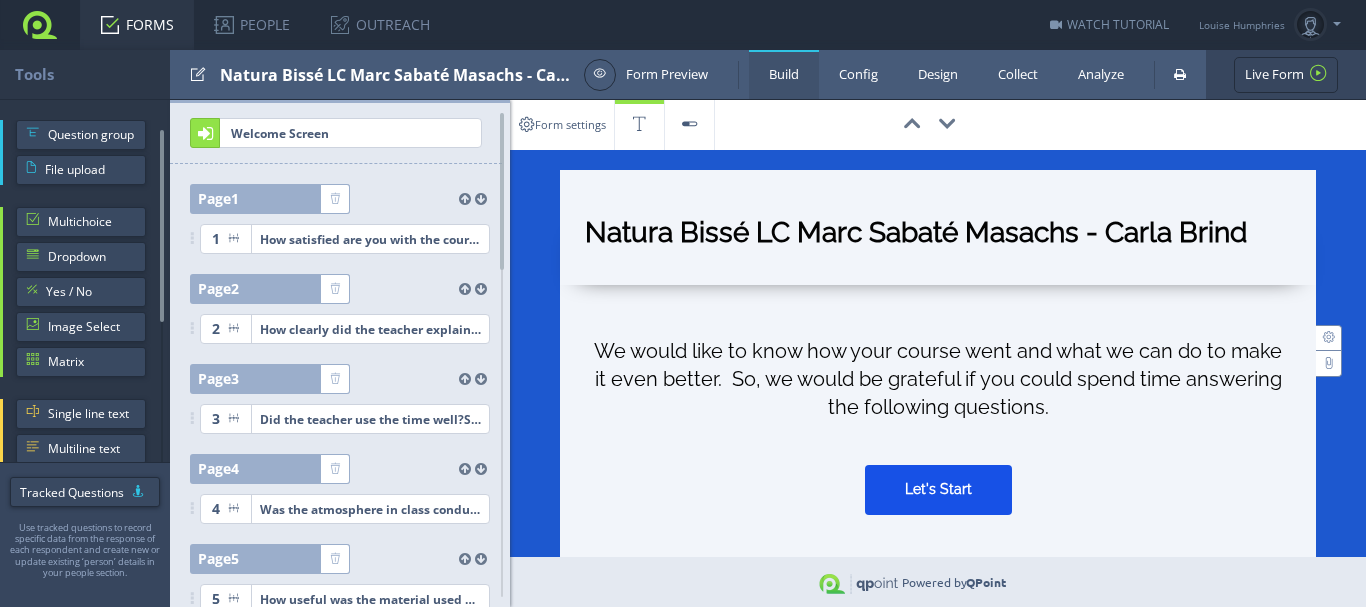 scroll, scrollTop: 0, scrollLeft: 0, axis: both 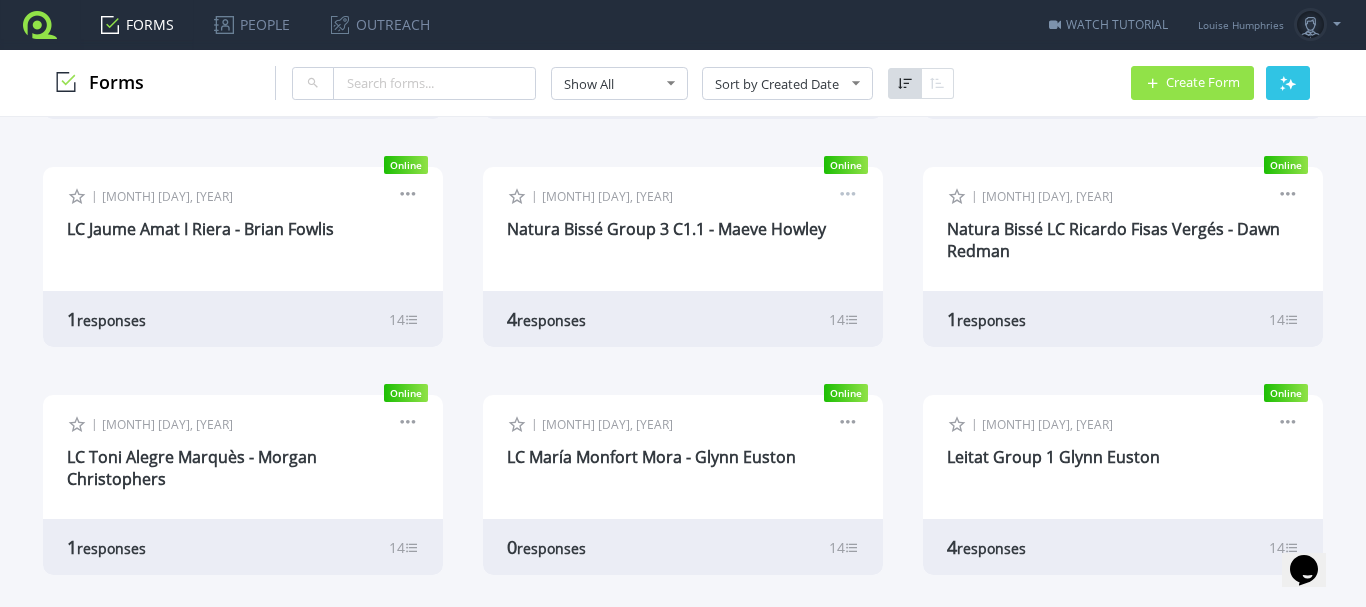 click at bounding box center [848, 197] 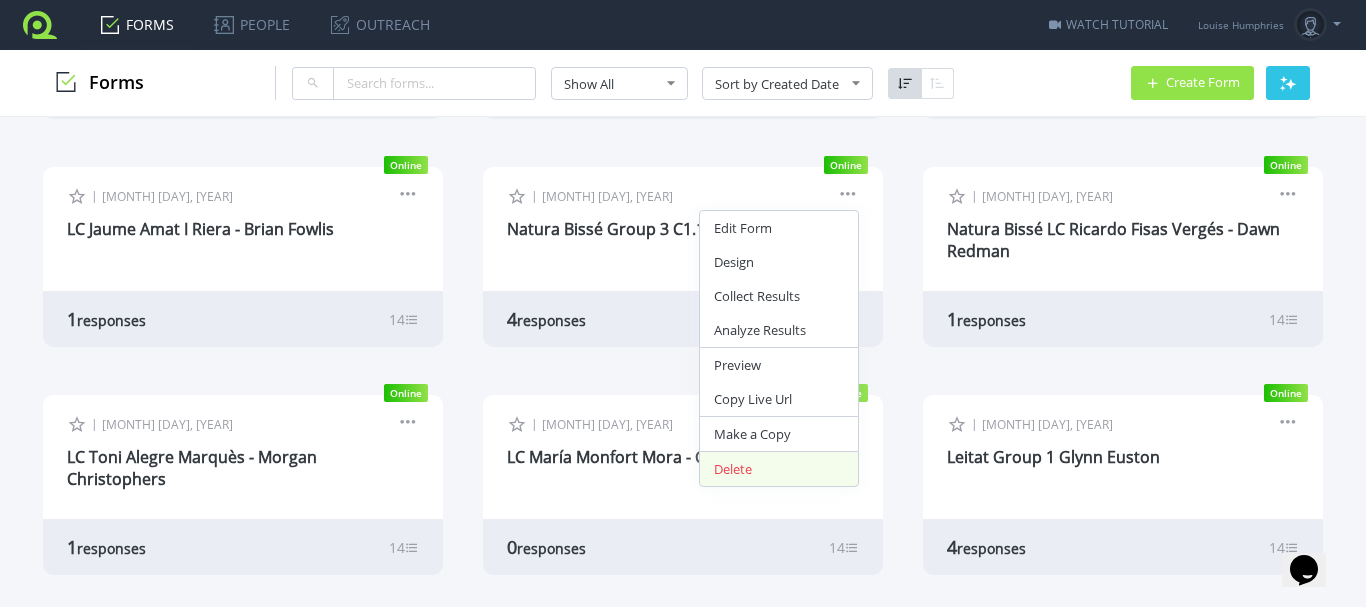 click on "Delete" at bounding box center [779, 469] 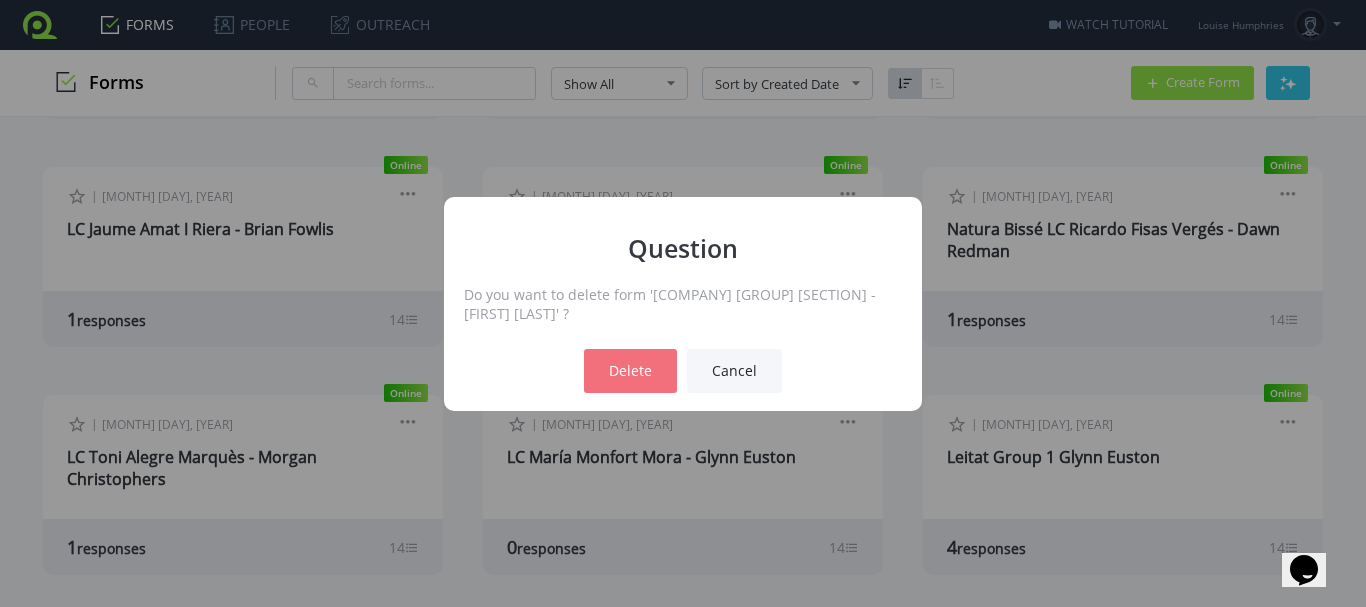 click on "Delete" at bounding box center (630, 371) 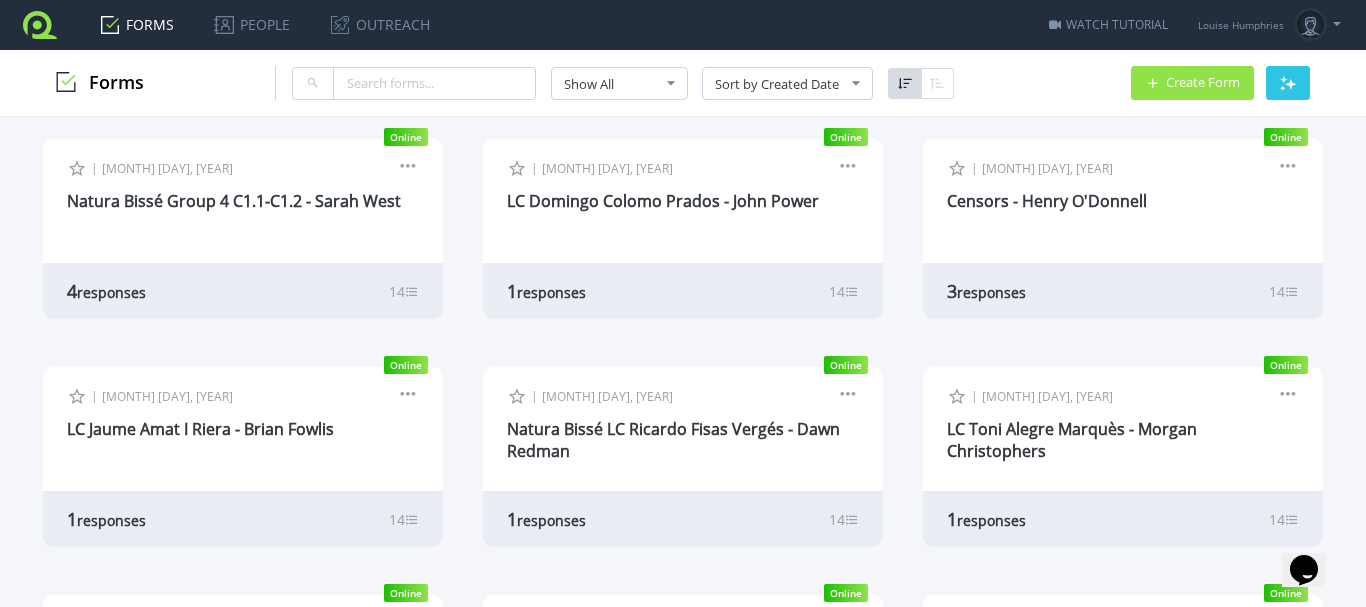 scroll, scrollTop: 4250, scrollLeft: 0, axis: vertical 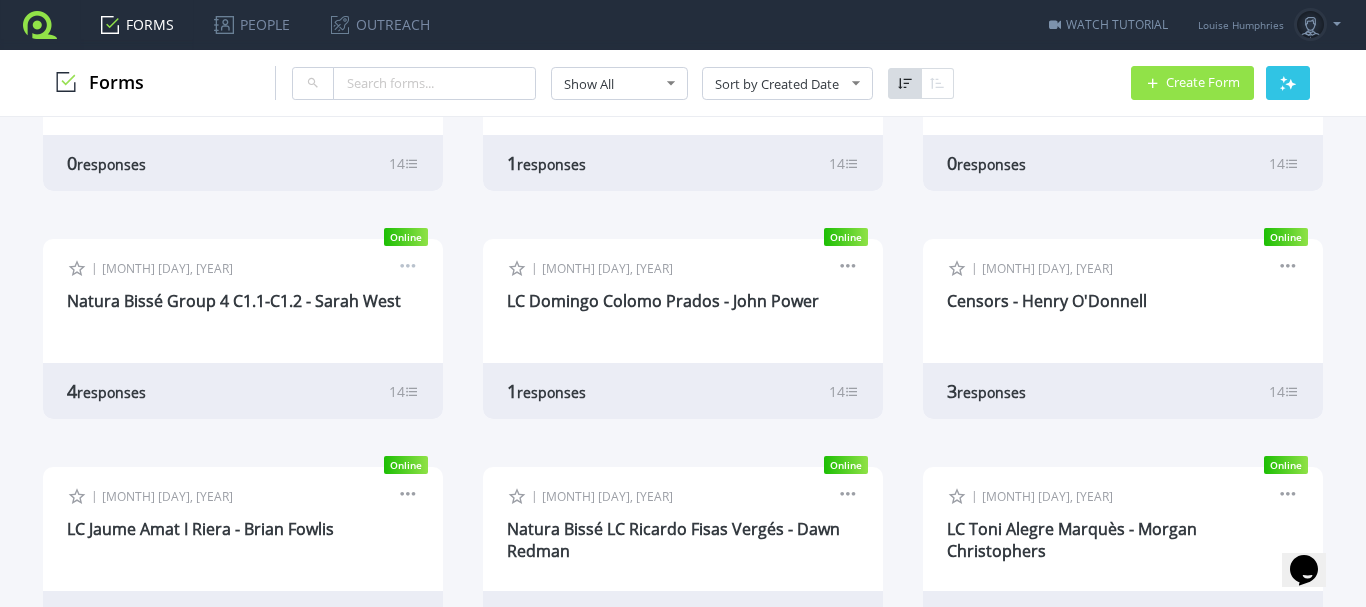 click at bounding box center (408, 269) 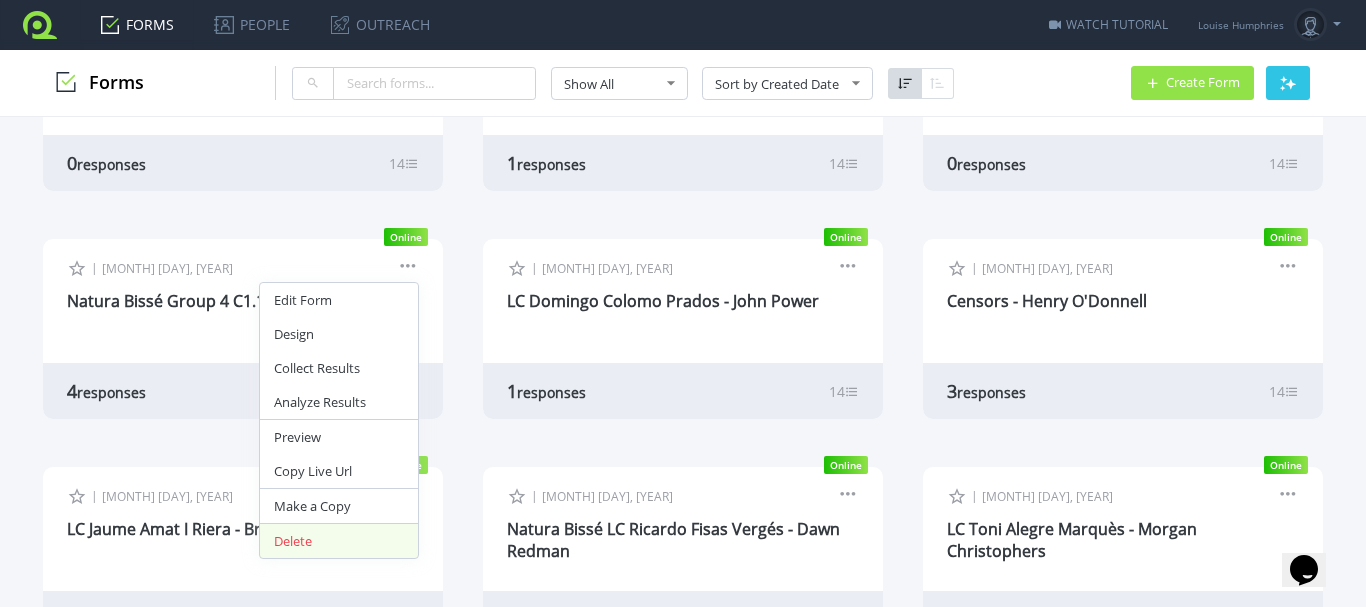 click on "Delete" at bounding box center [339, 541] 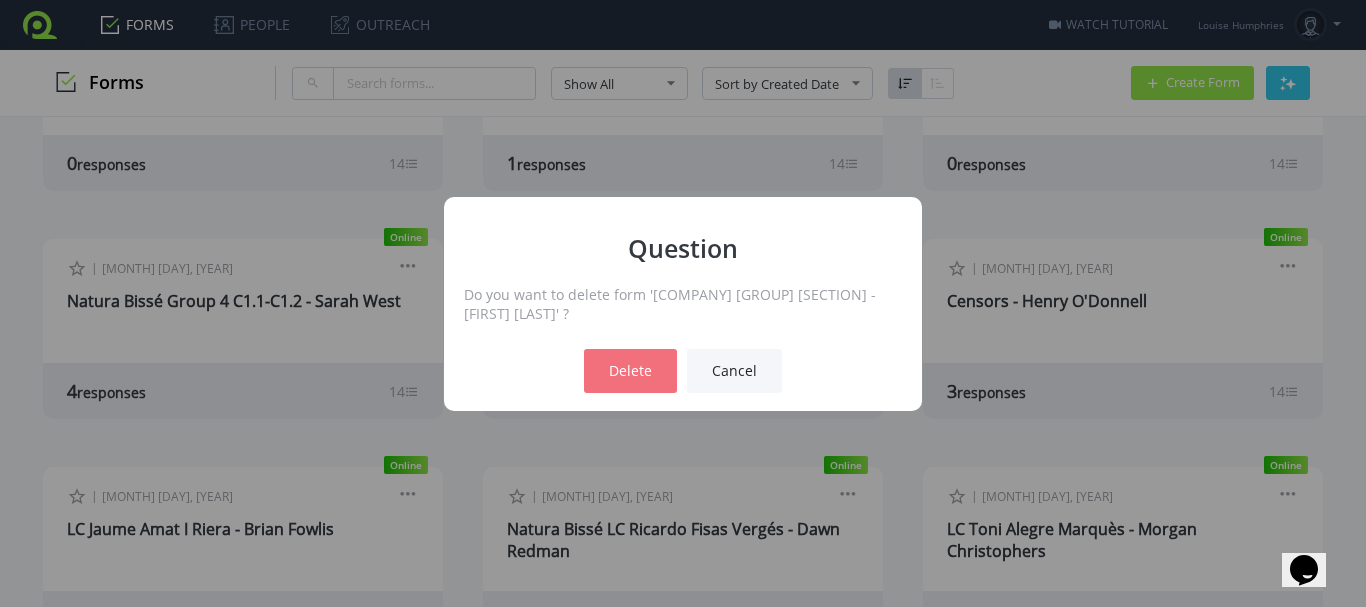 click on "Delete" at bounding box center [630, 371] 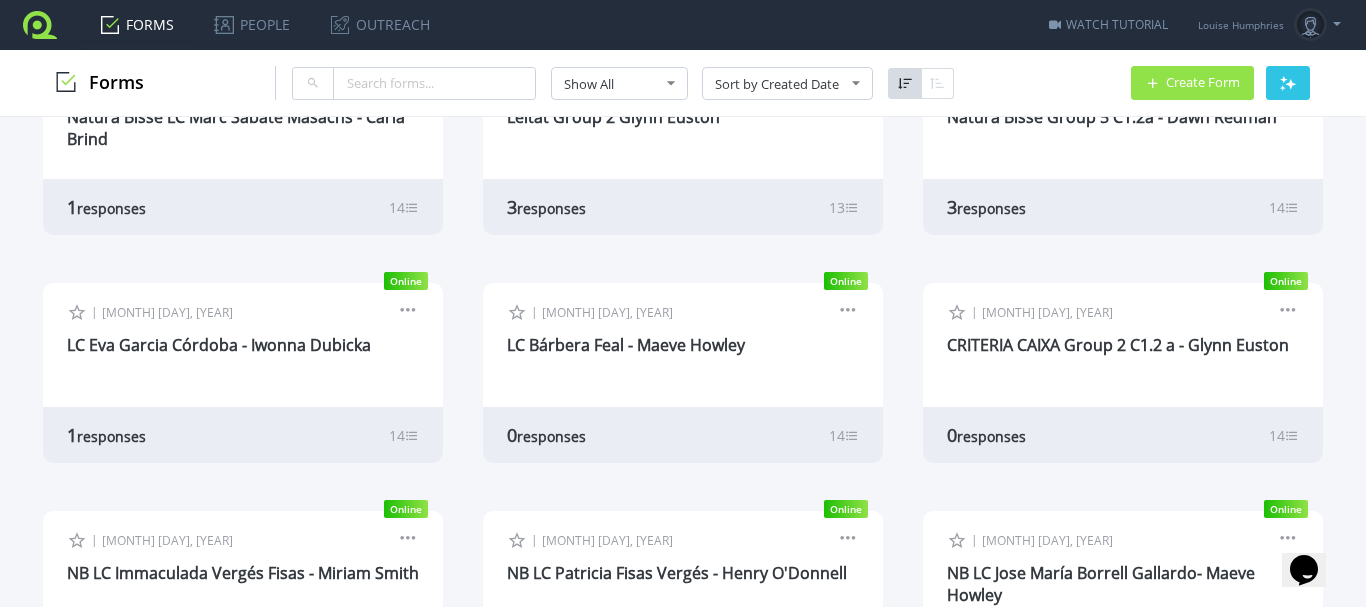 scroll, scrollTop: 3650, scrollLeft: 0, axis: vertical 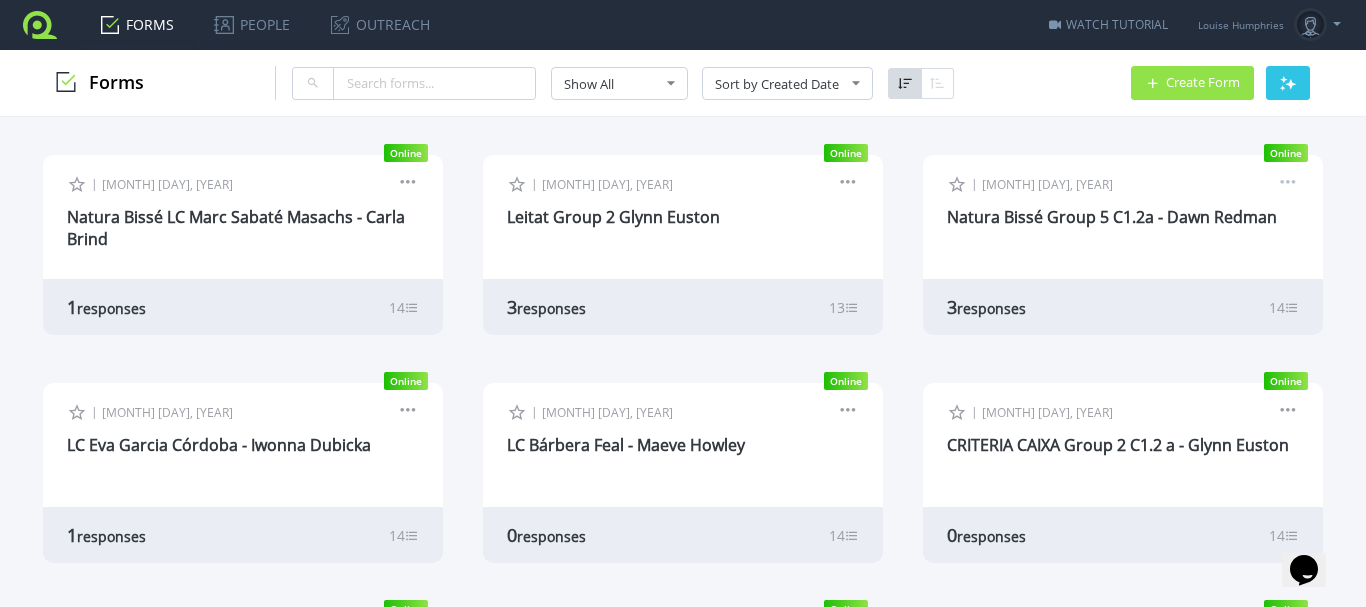 click at bounding box center [1288, 185] 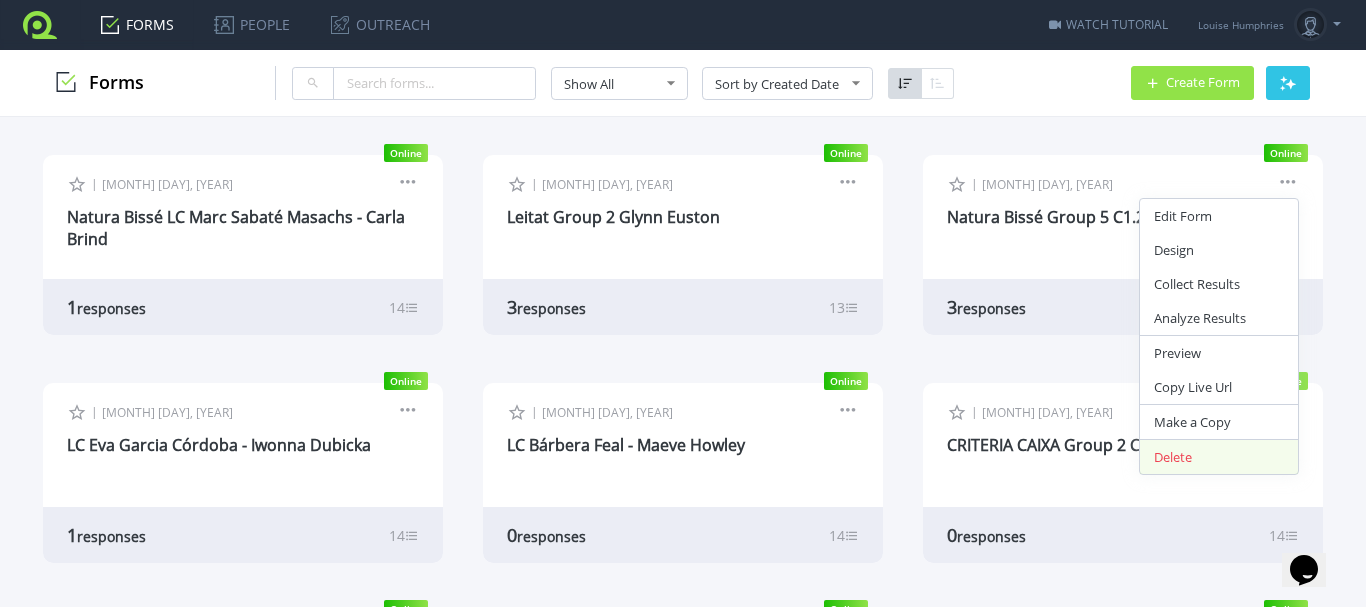 click on "Delete" at bounding box center (1219, 457) 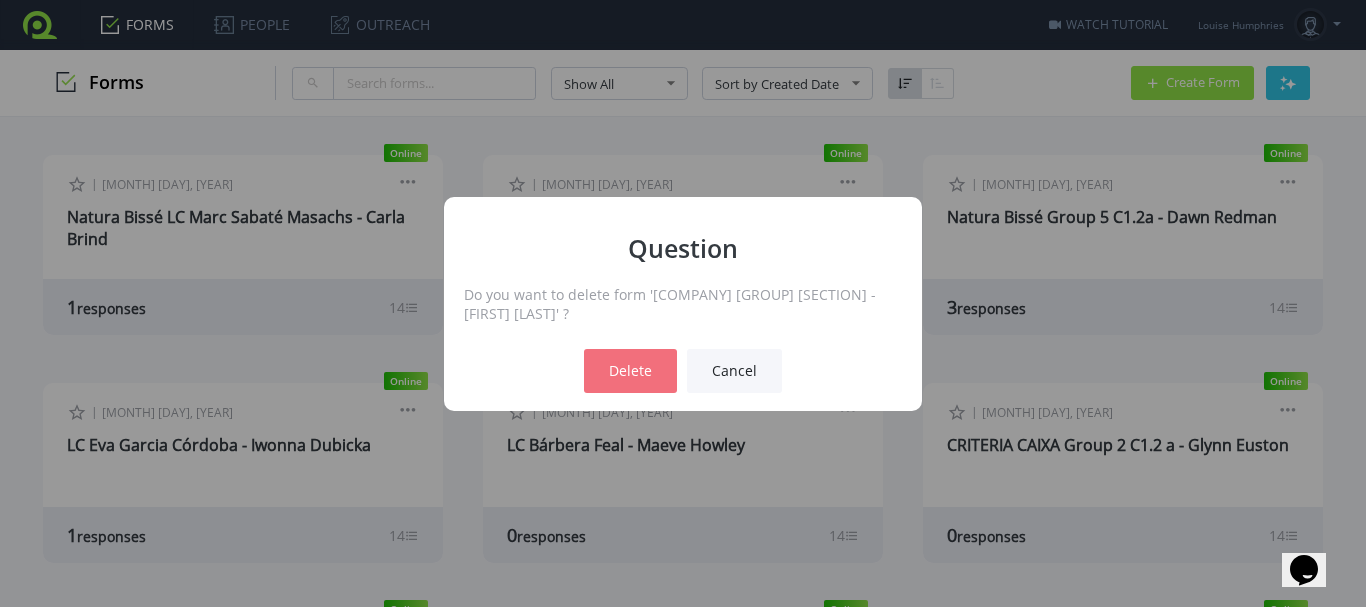 click on "Delete" at bounding box center [630, 371] 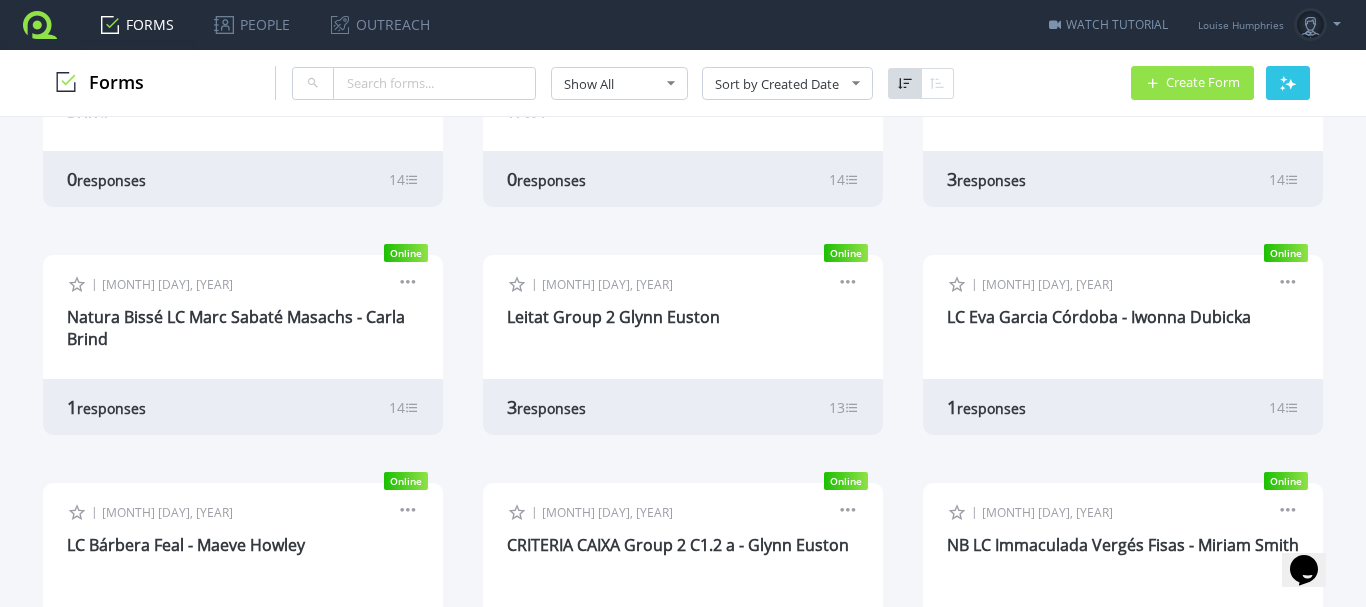 scroll, scrollTop: 3450, scrollLeft: 0, axis: vertical 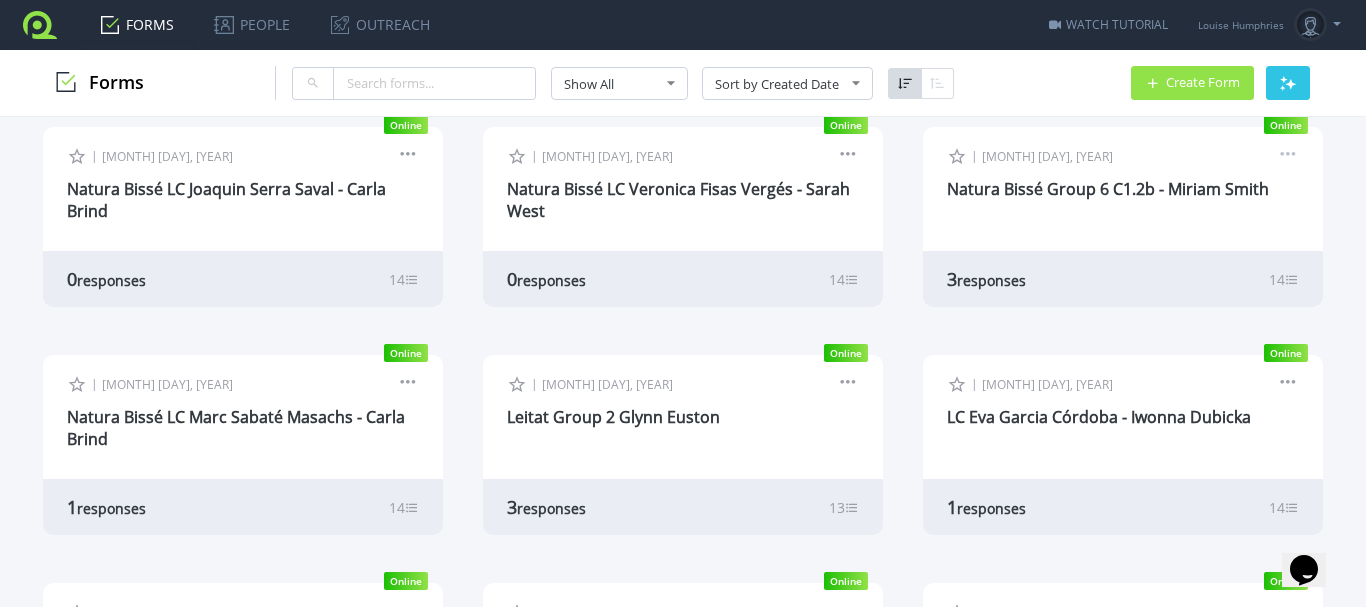 click at bounding box center (1288, 157) 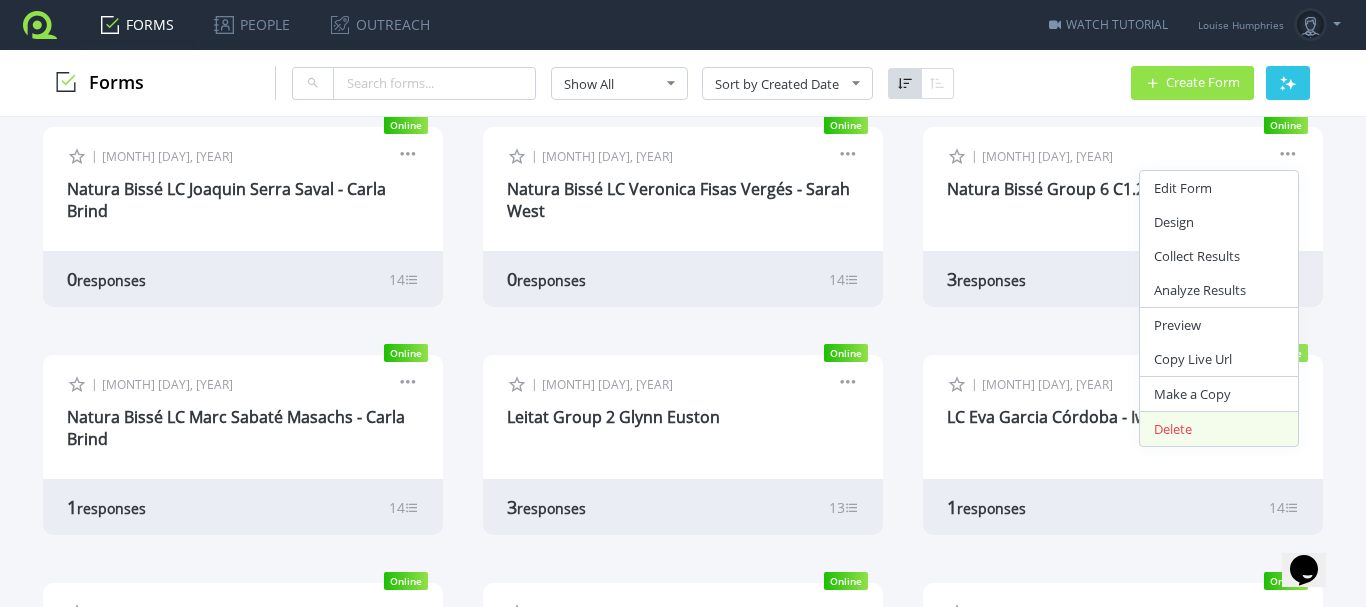 click on "Delete" at bounding box center [1219, 429] 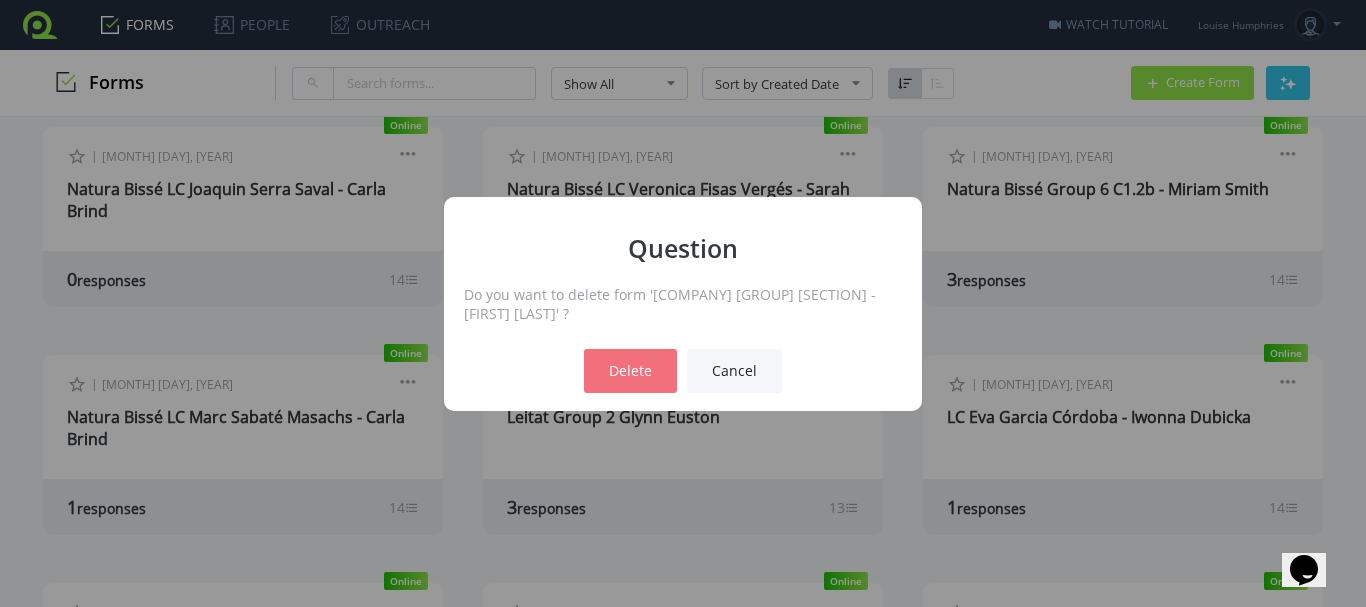 click on "Delete" at bounding box center (630, 371) 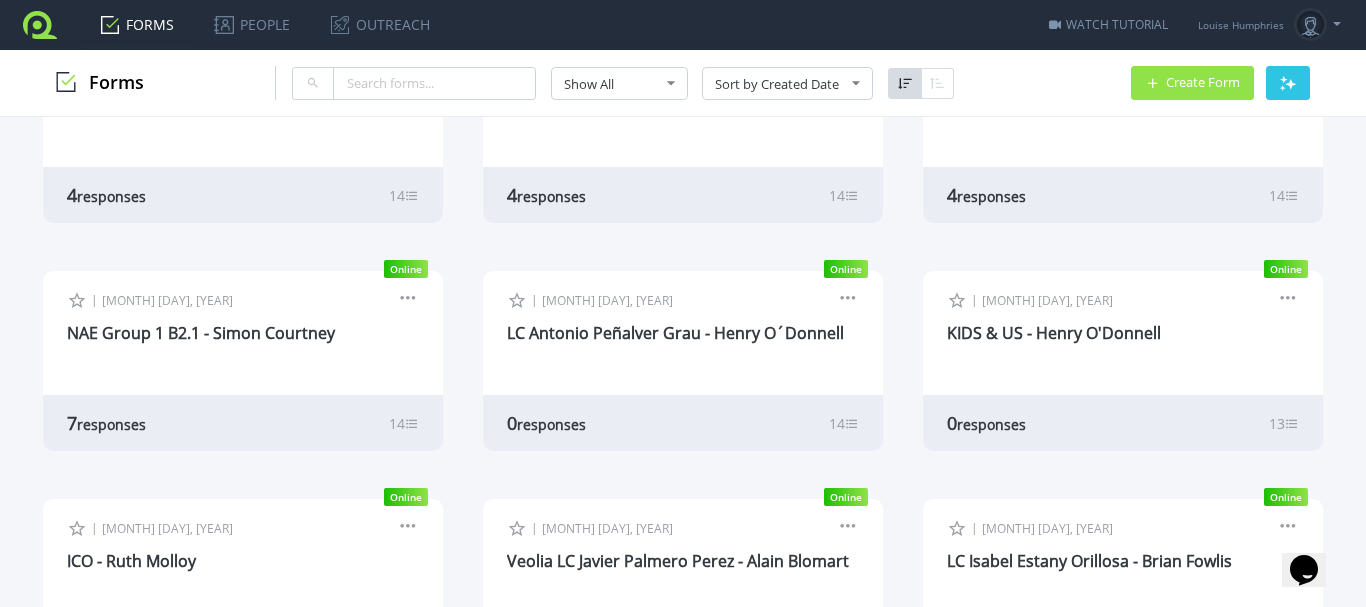 scroll, scrollTop: 2750, scrollLeft: 0, axis: vertical 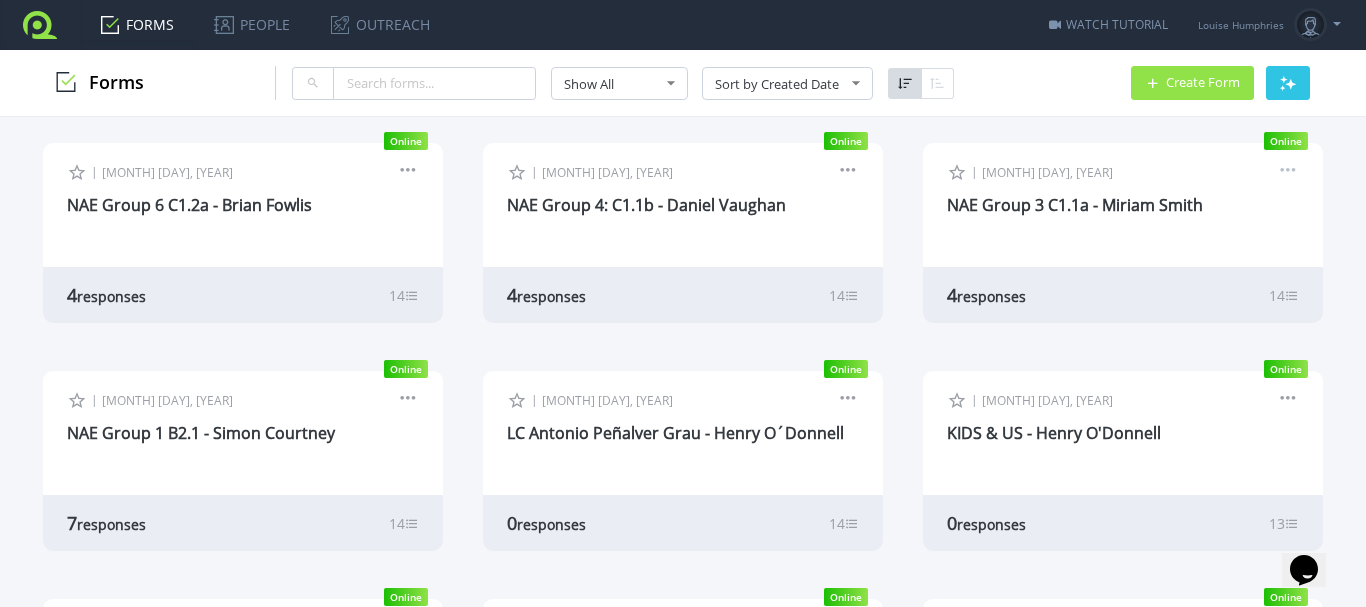click at bounding box center [1288, 173] 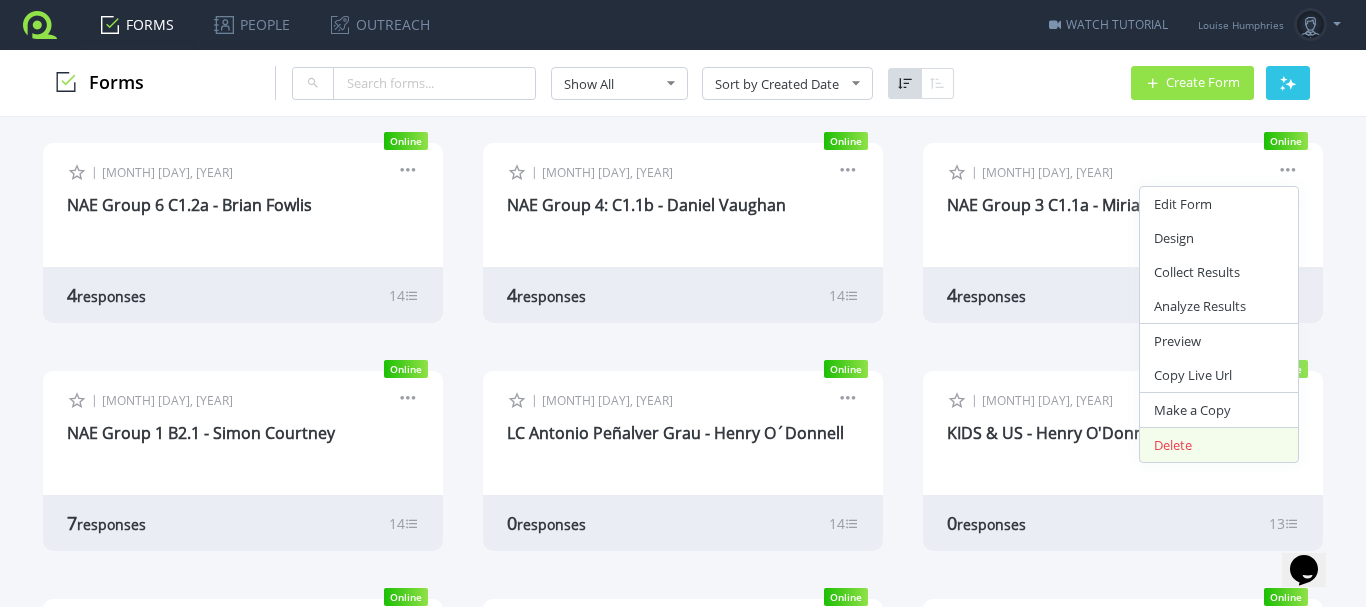 click on "Delete" at bounding box center [1219, 445] 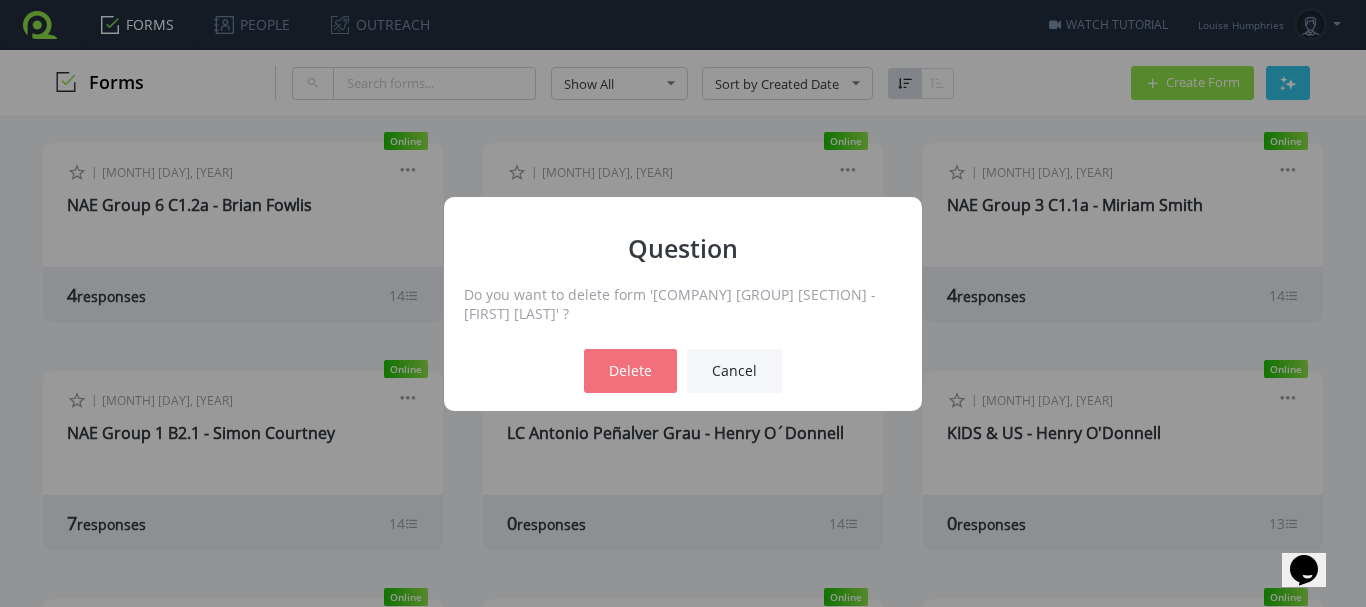 click on "Delete" at bounding box center [630, 371] 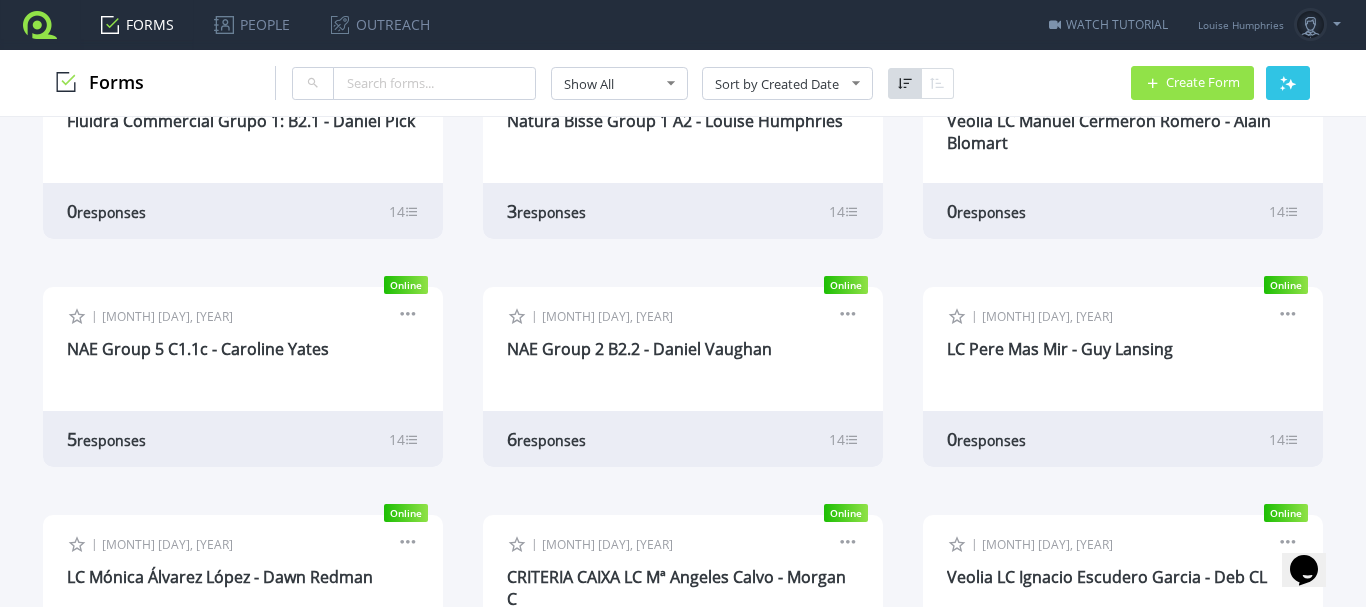 scroll, scrollTop: 2050, scrollLeft: 0, axis: vertical 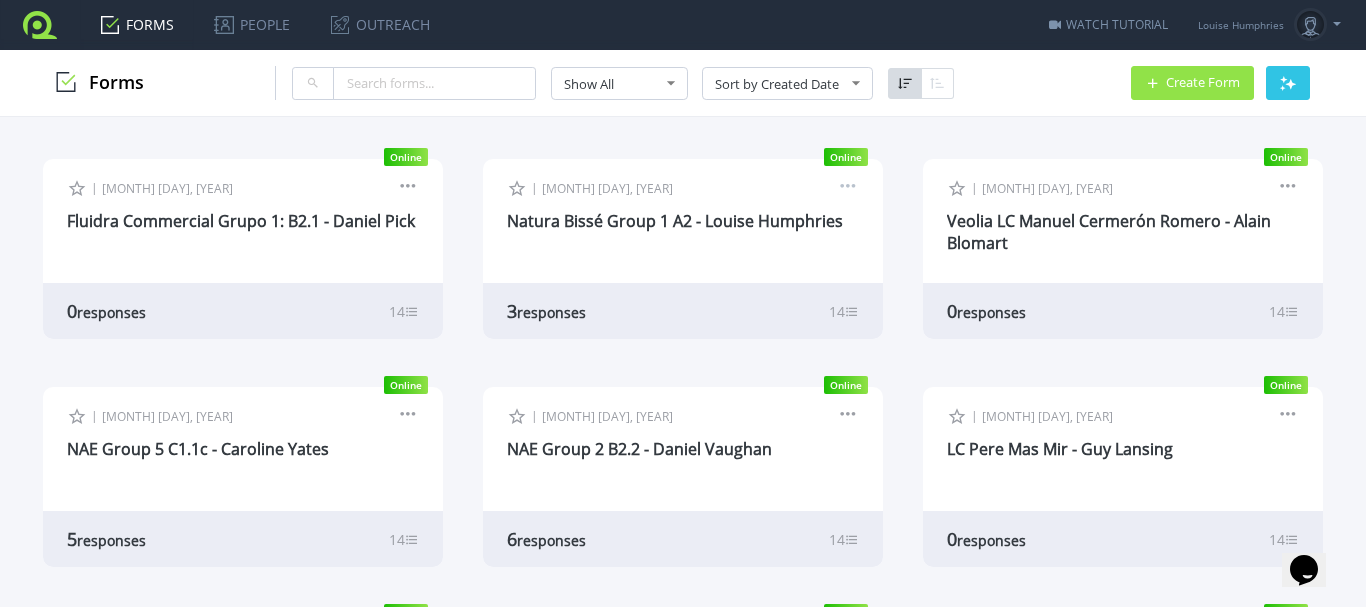 click at bounding box center [848, 189] 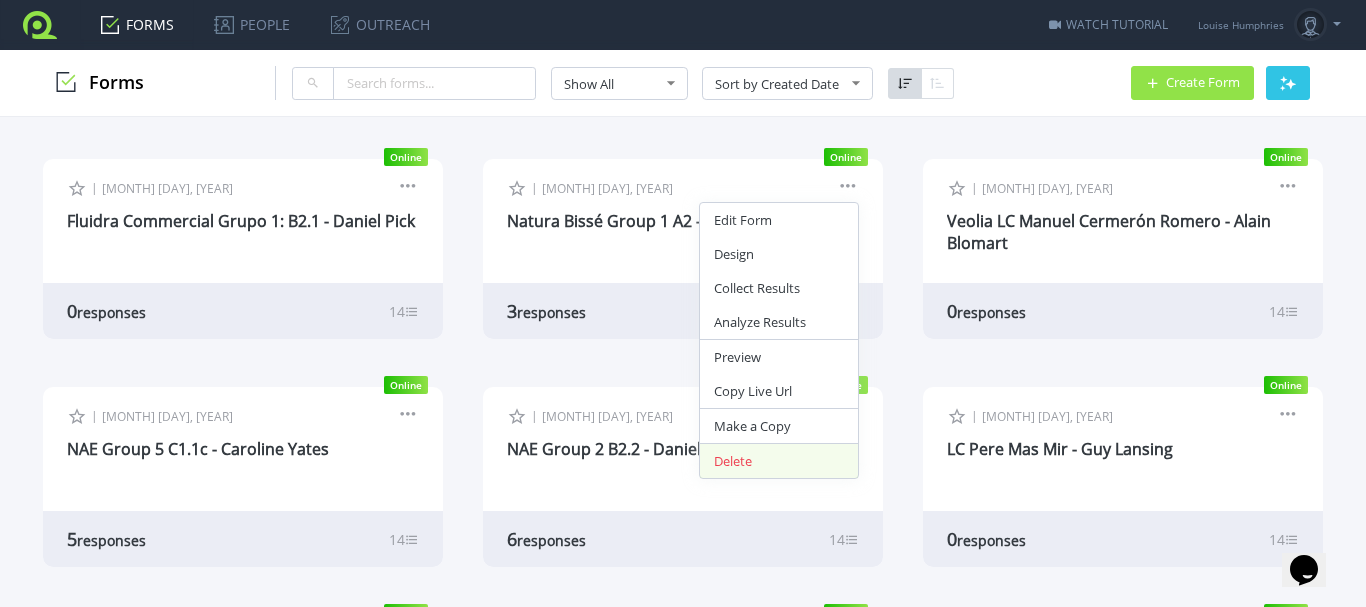 click on "Delete" at bounding box center [779, 461] 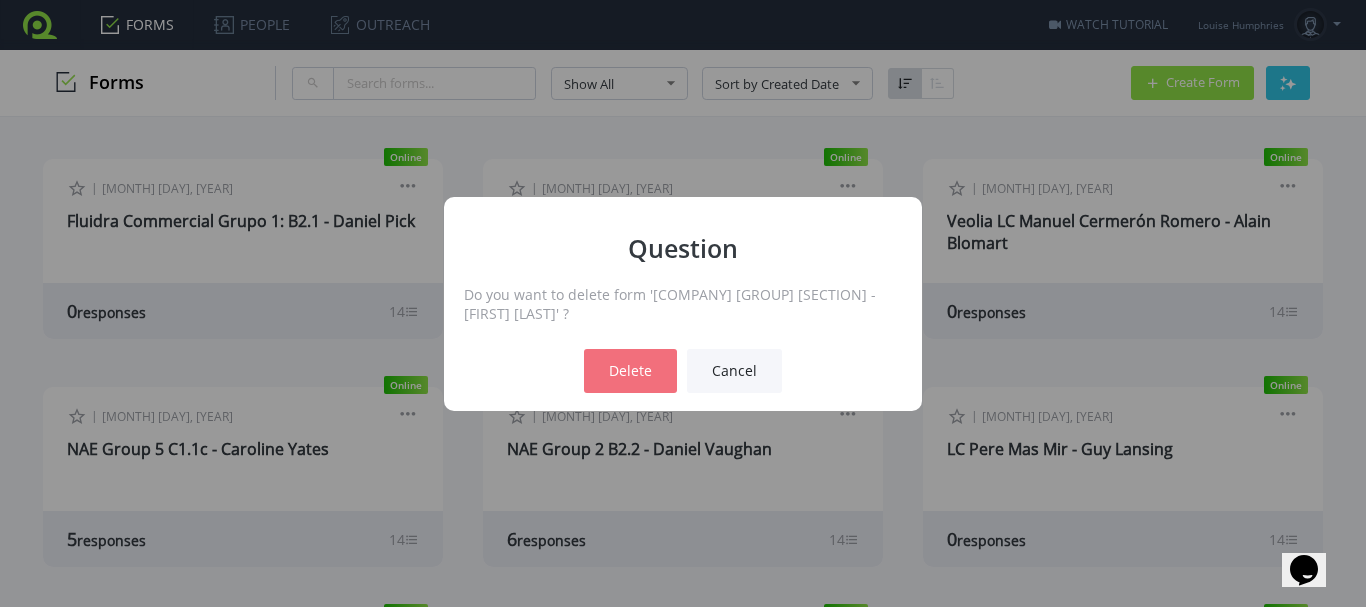 click on "Delete" at bounding box center (630, 371) 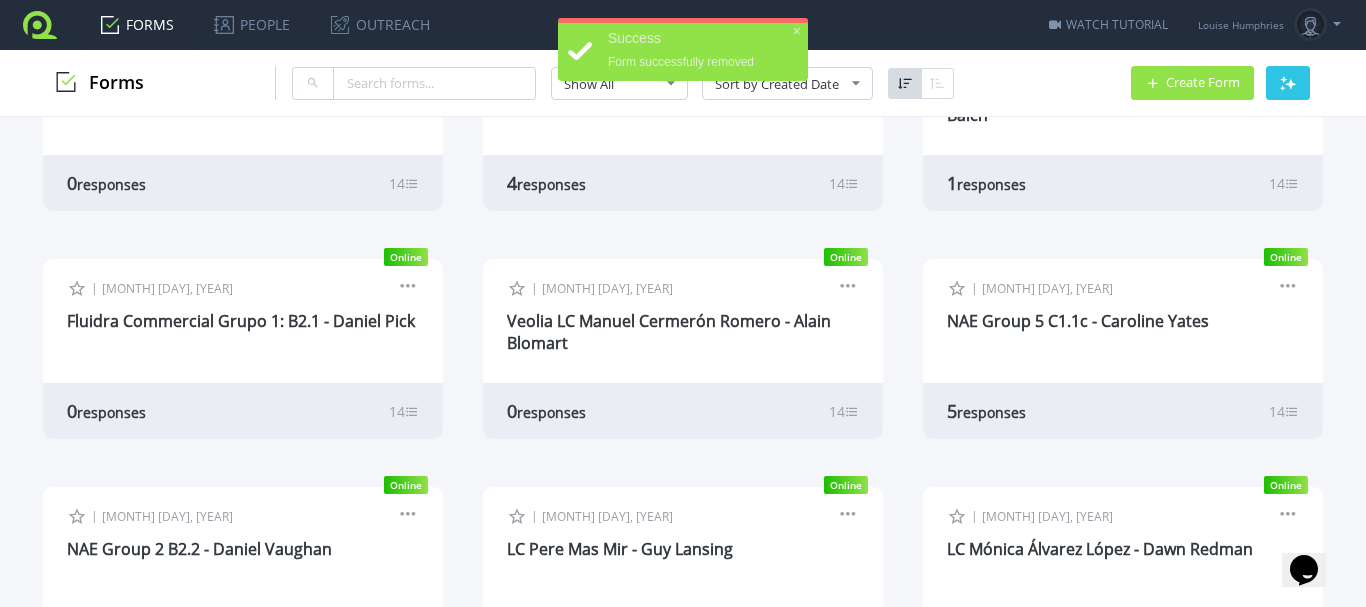 scroll, scrollTop: 1850, scrollLeft: 0, axis: vertical 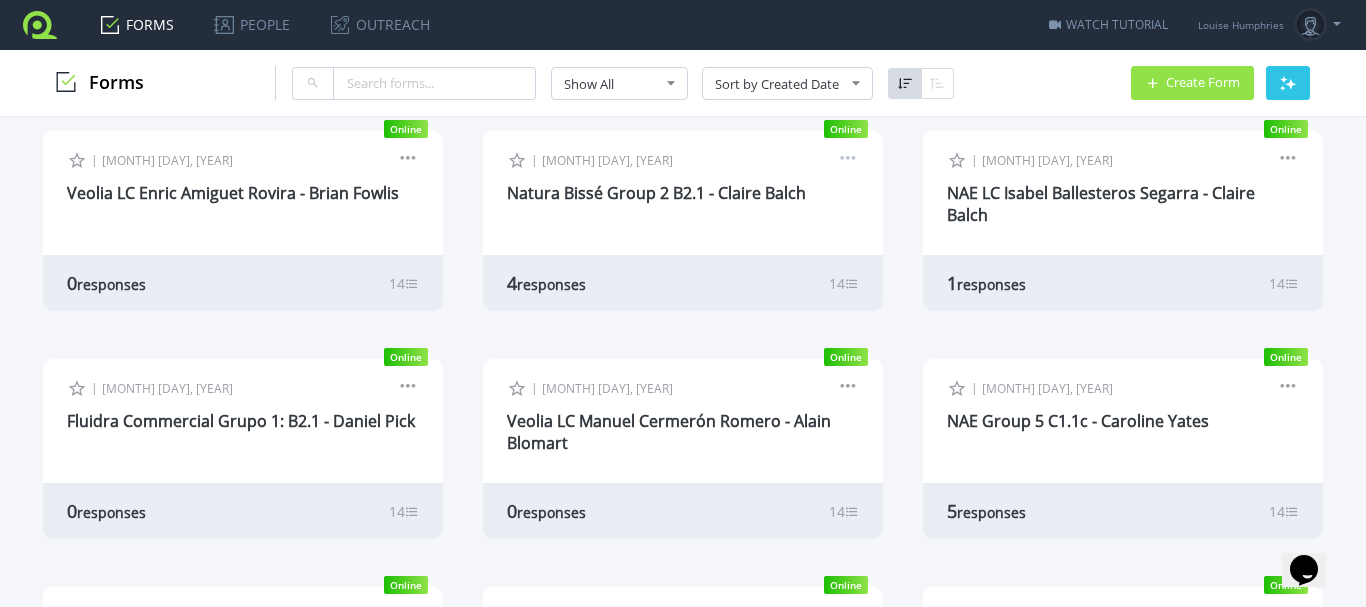 click at bounding box center (848, 161) 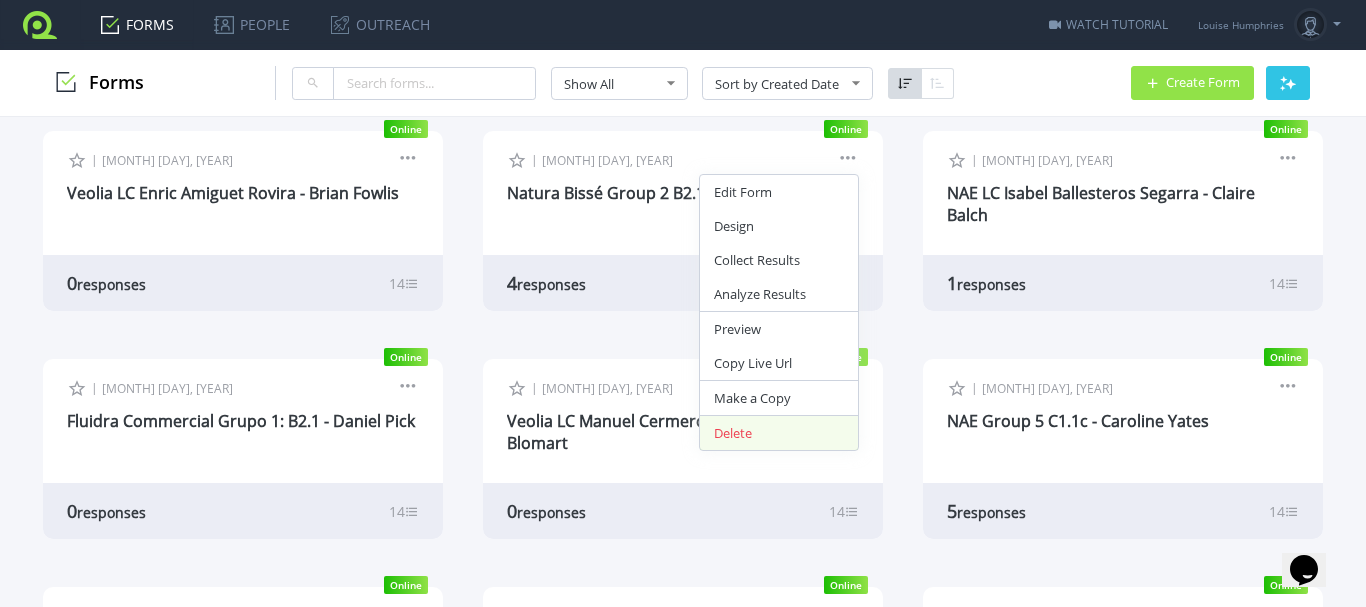 click on "Delete" at bounding box center [779, 433] 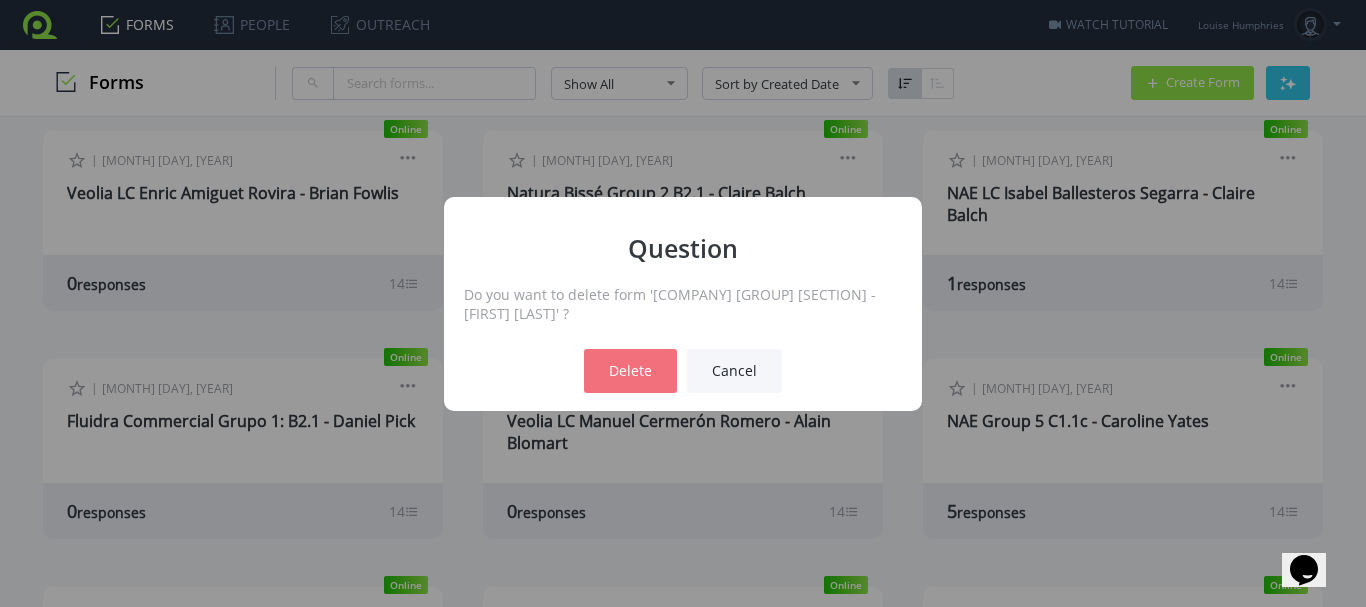 click on "Delete" at bounding box center [630, 371] 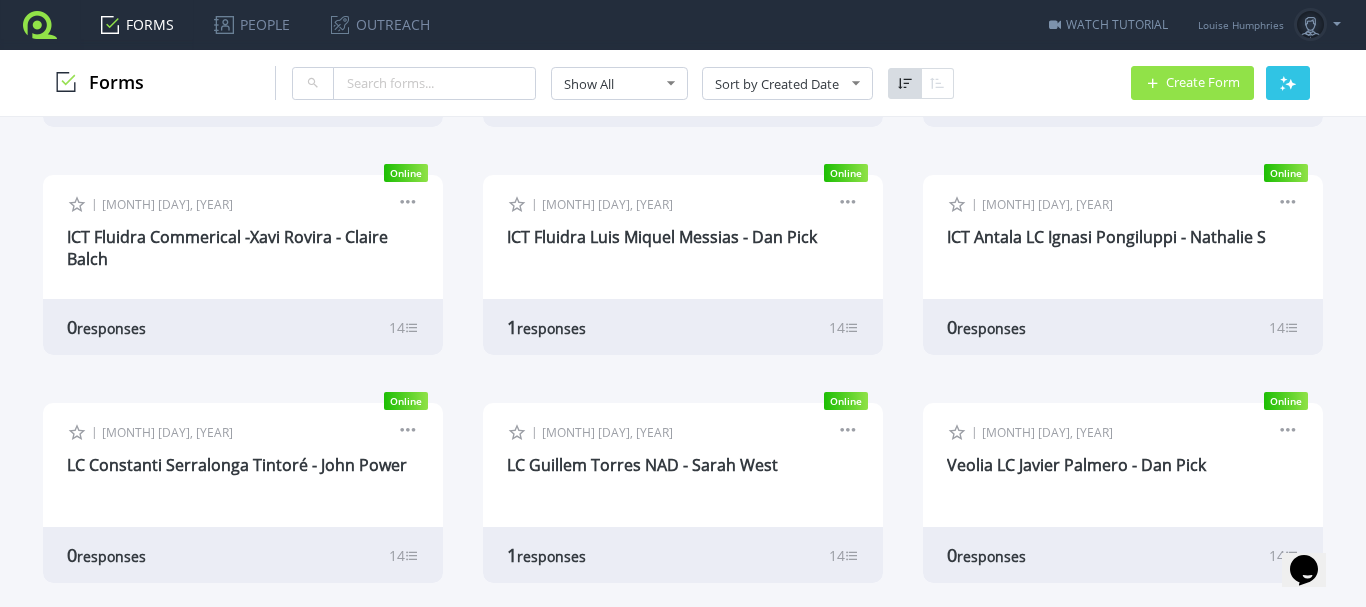 scroll, scrollTop: 1550, scrollLeft: 0, axis: vertical 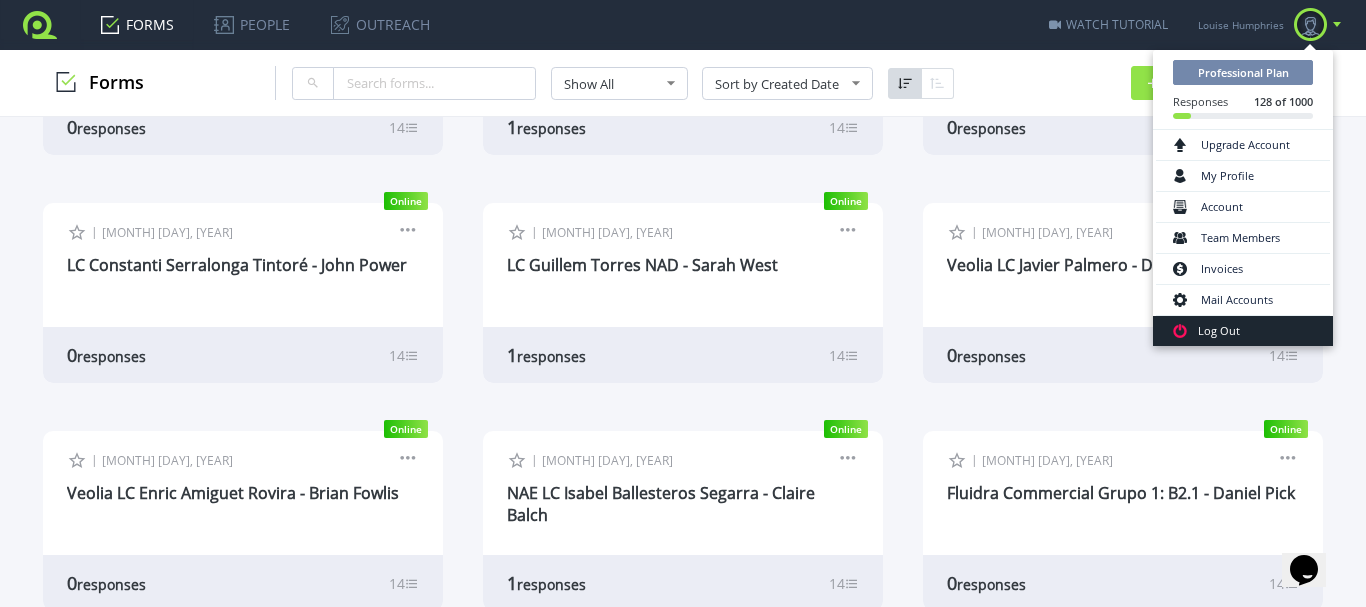 click on "Log Out" at bounding box center (1243, 331) 